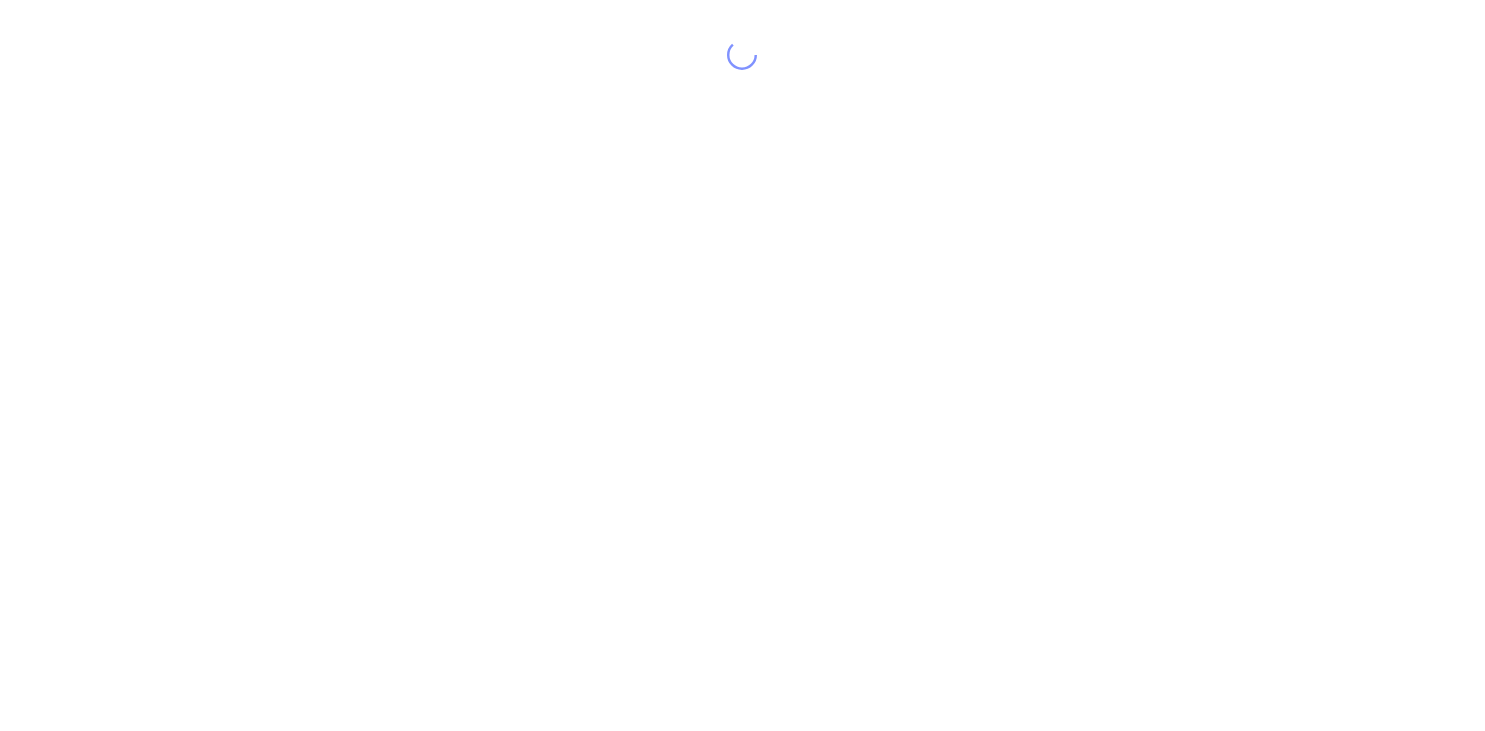 scroll, scrollTop: 0, scrollLeft: 0, axis: both 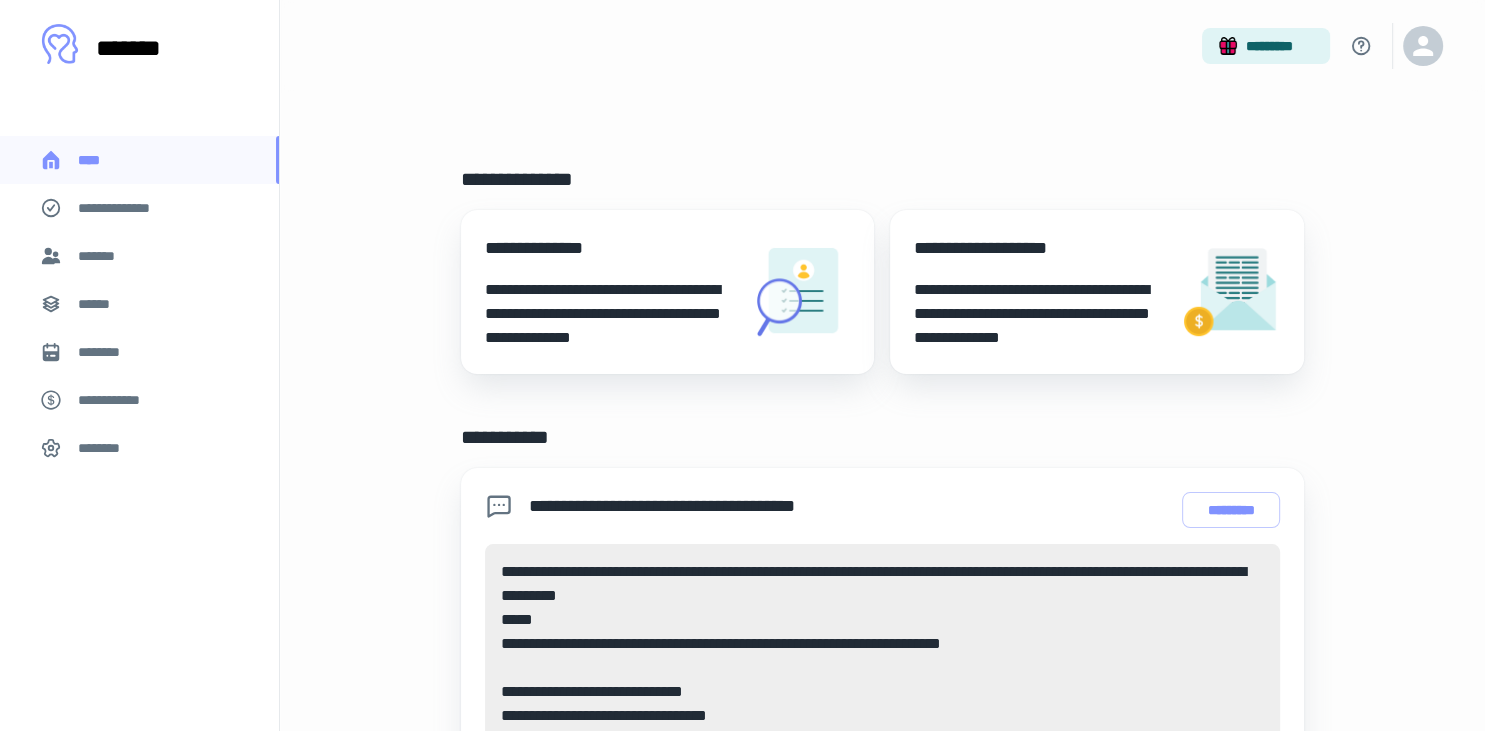 click on "*******" at bounding box center (139, 256) 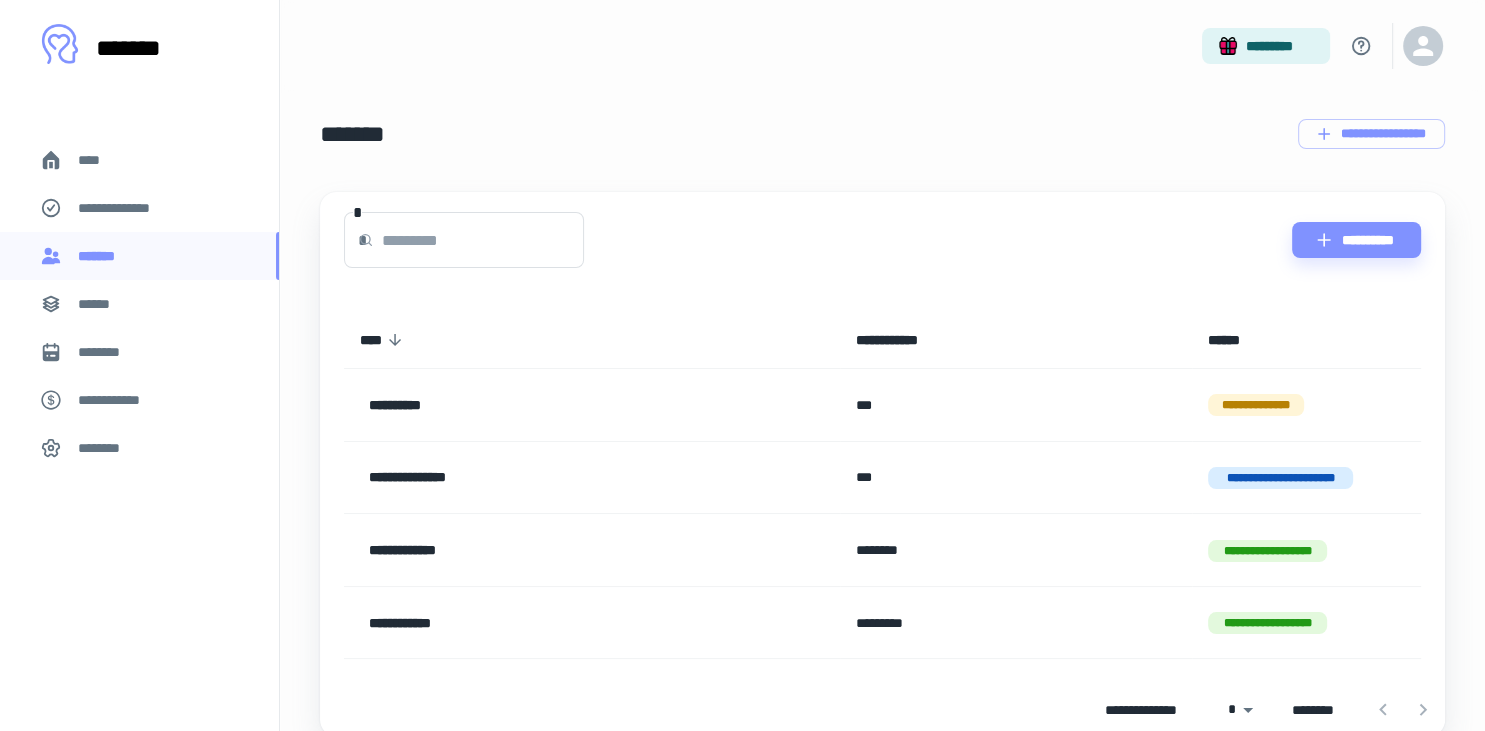 click on "********" at bounding box center (139, 352) 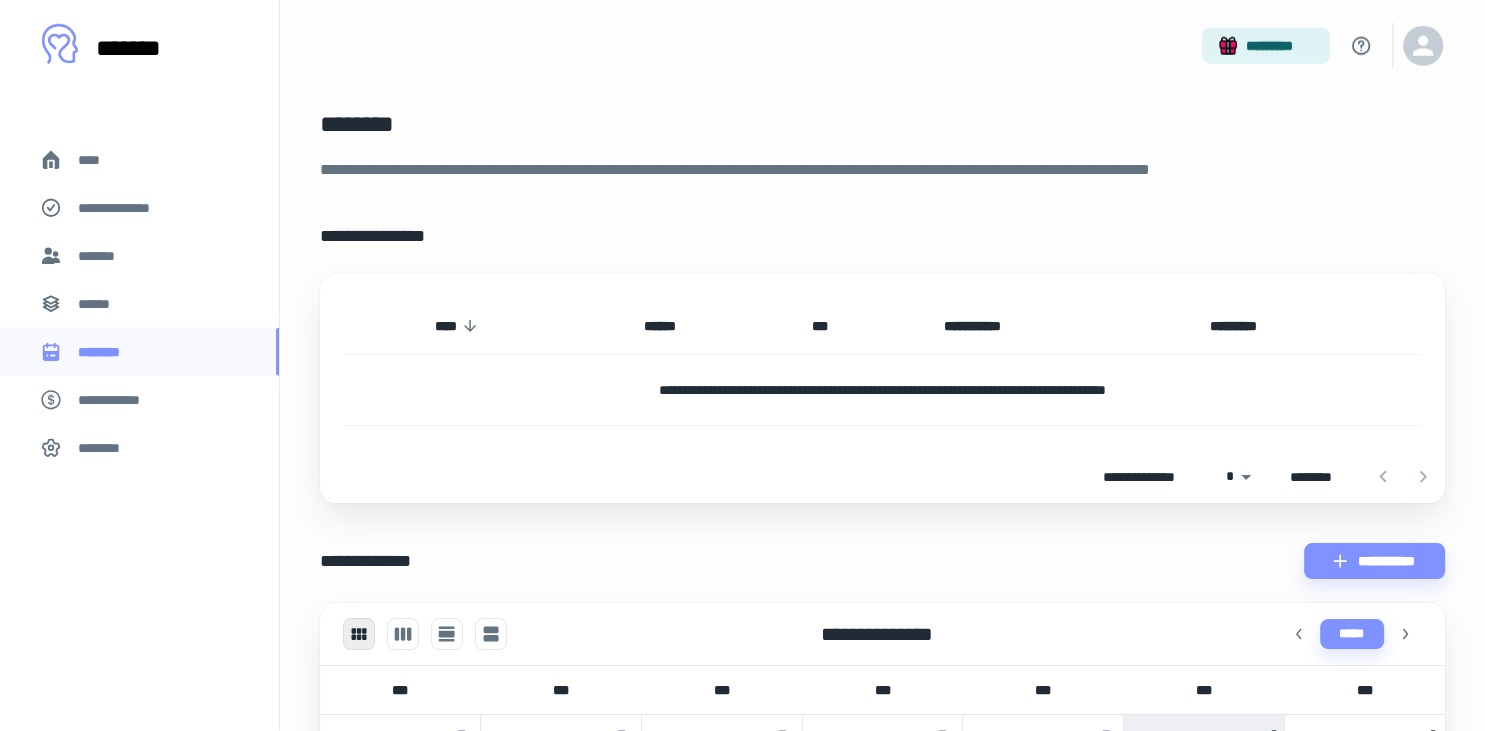 scroll, scrollTop: 0, scrollLeft: 0, axis: both 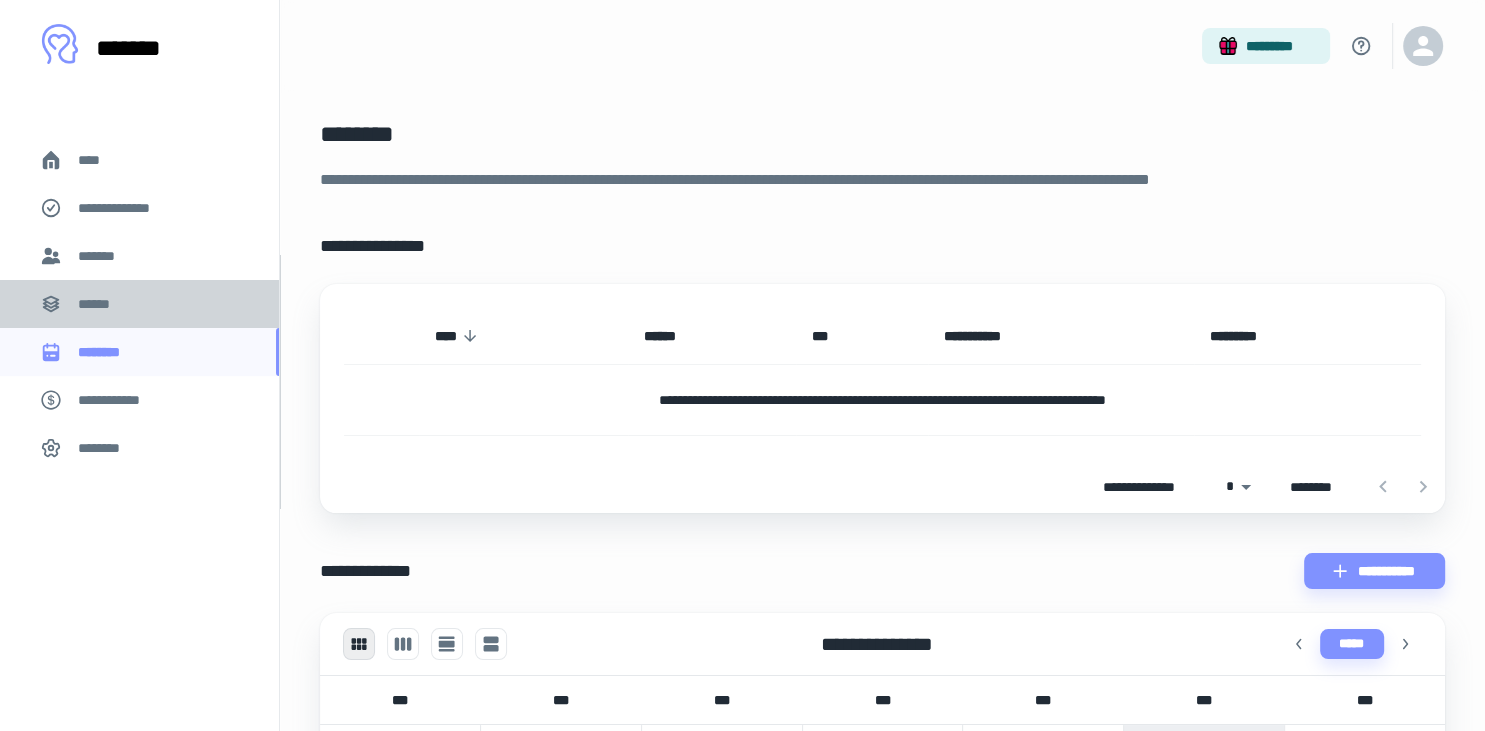 click on "******" at bounding box center (139, 304) 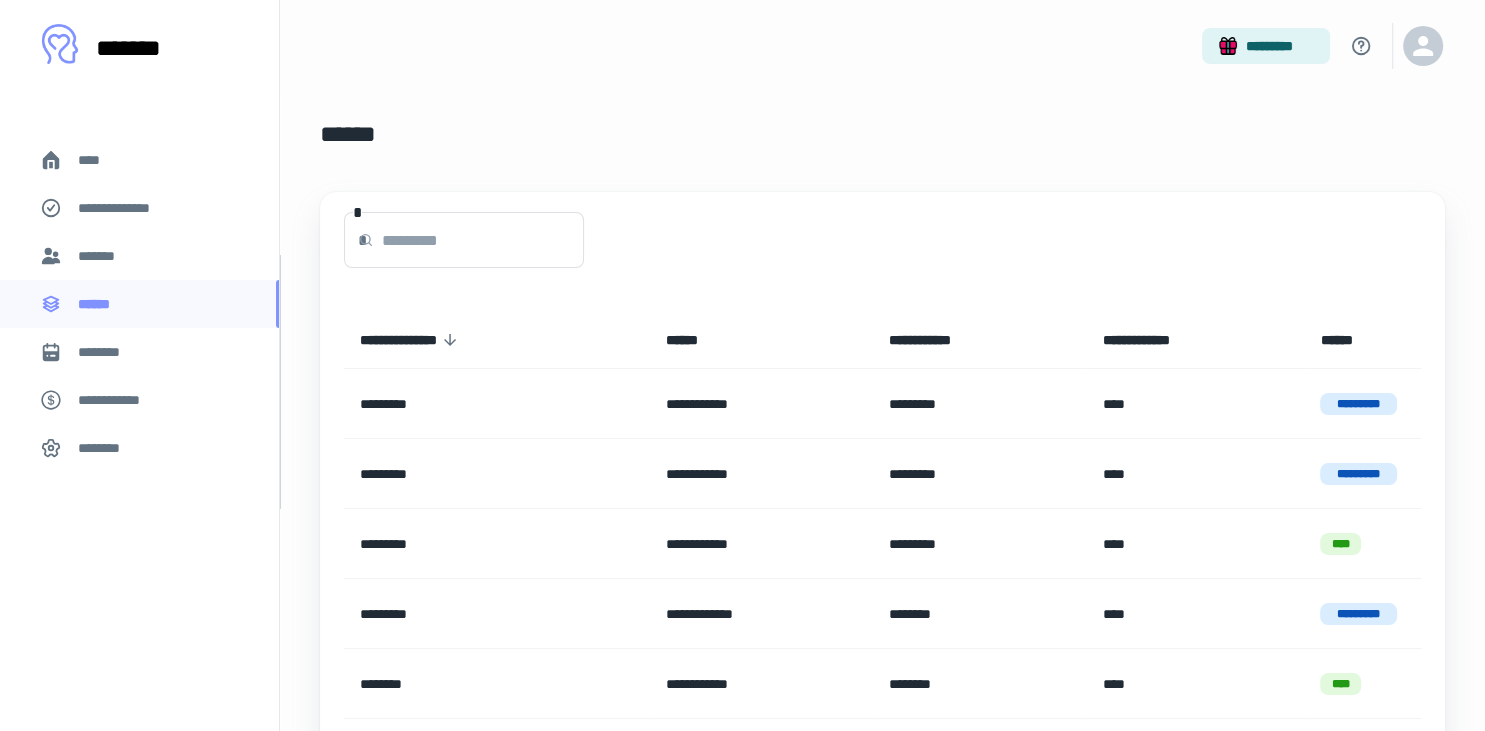 click on "********" at bounding box center [139, 352] 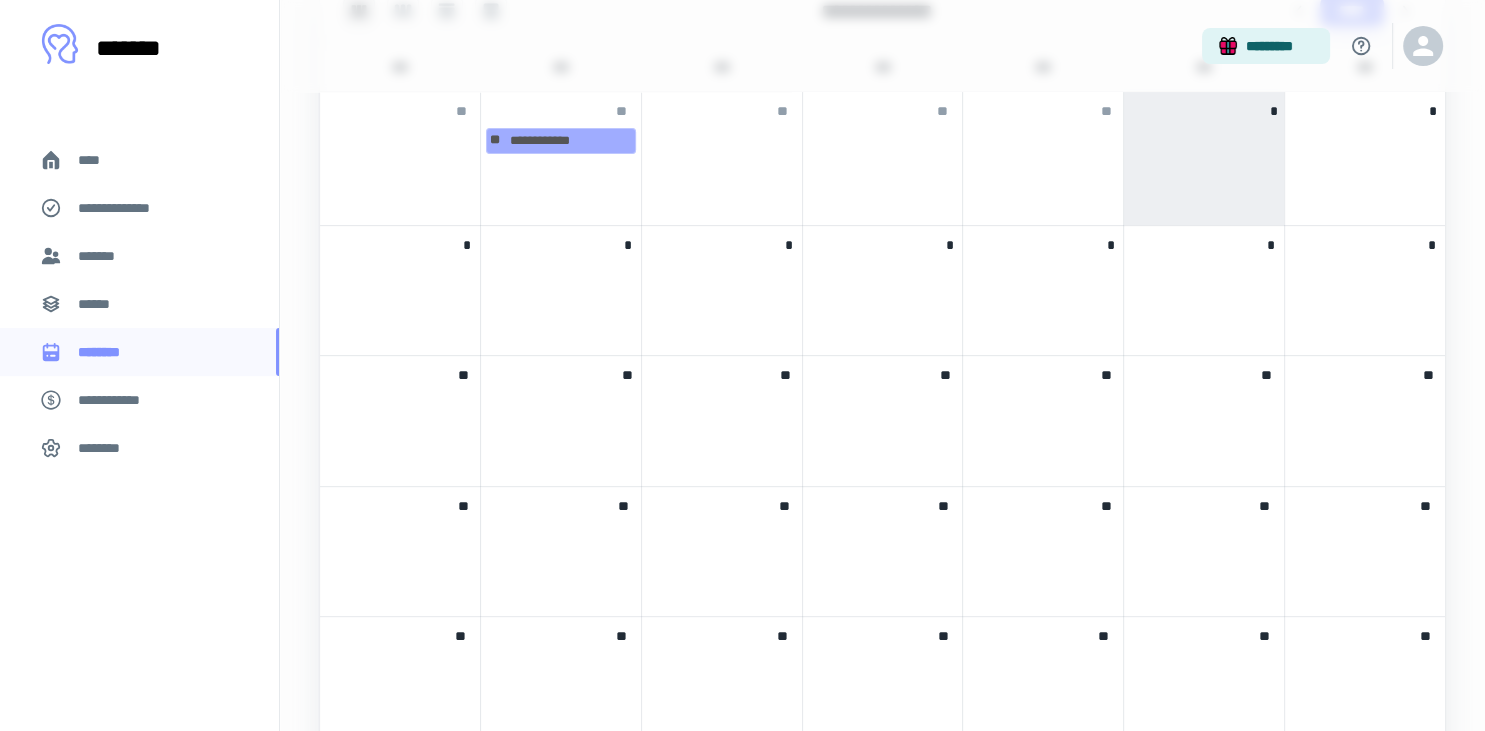 scroll, scrollTop: 528, scrollLeft: 0, axis: vertical 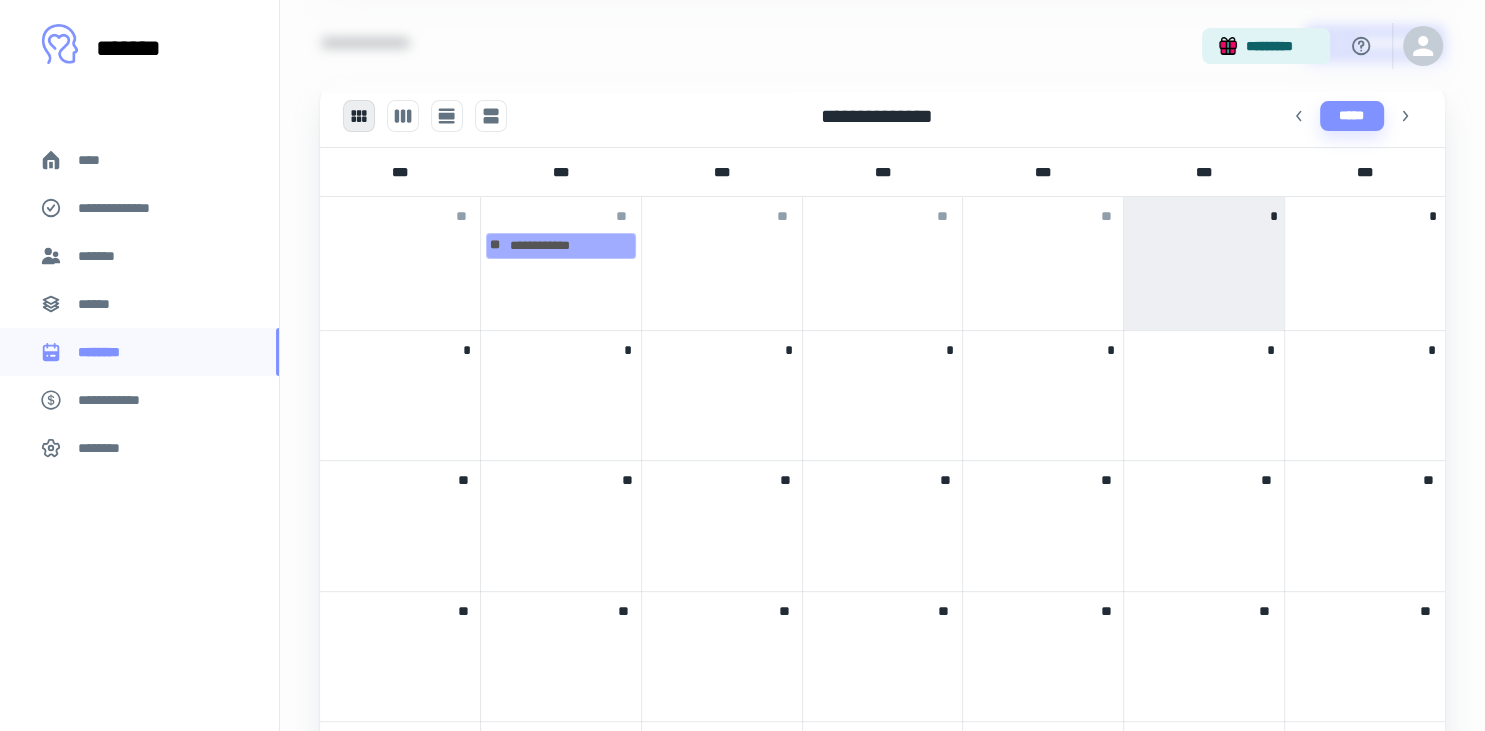 click on "*" at bounding box center [1204, 263] 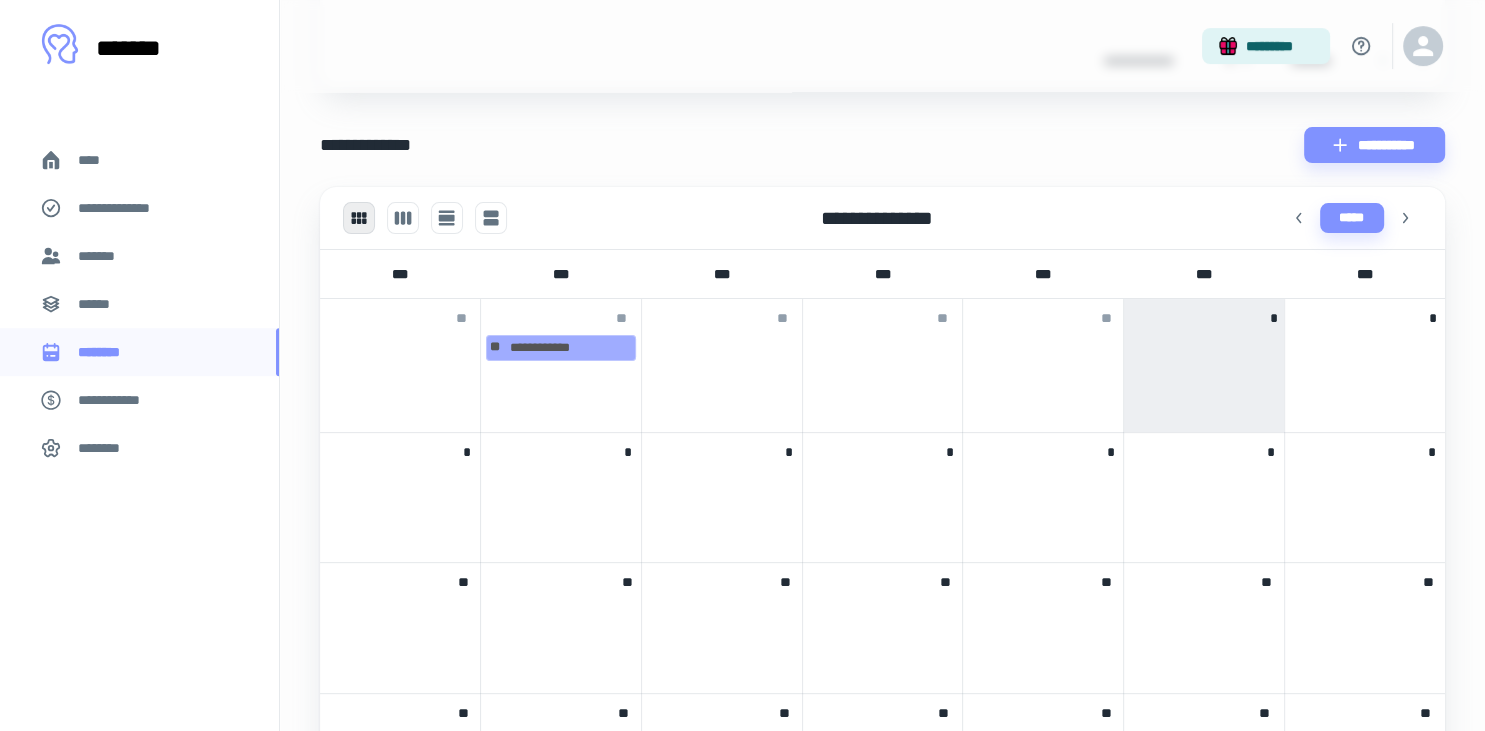scroll, scrollTop: 422, scrollLeft: 0, axis: vertical 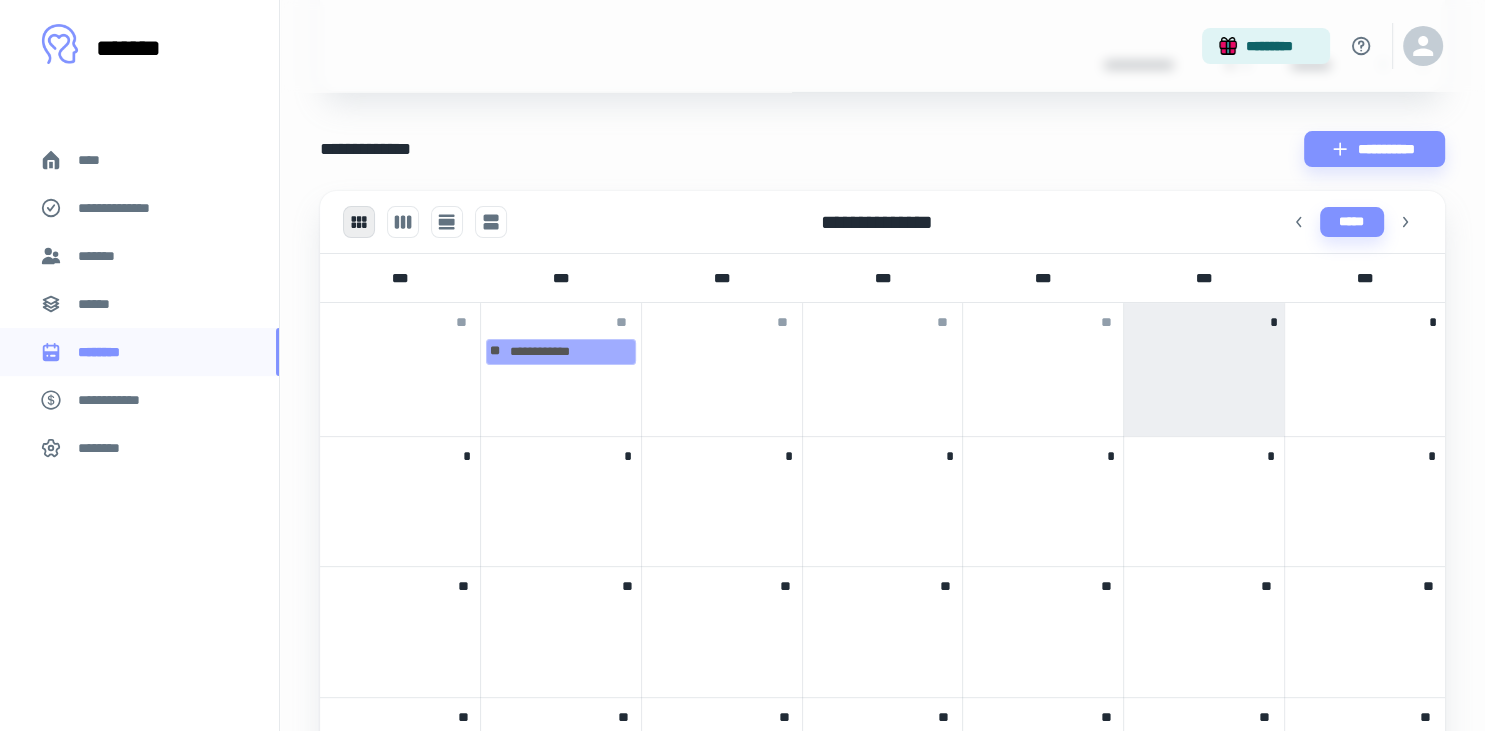 click on "*" at bounding box center (1204, 369) 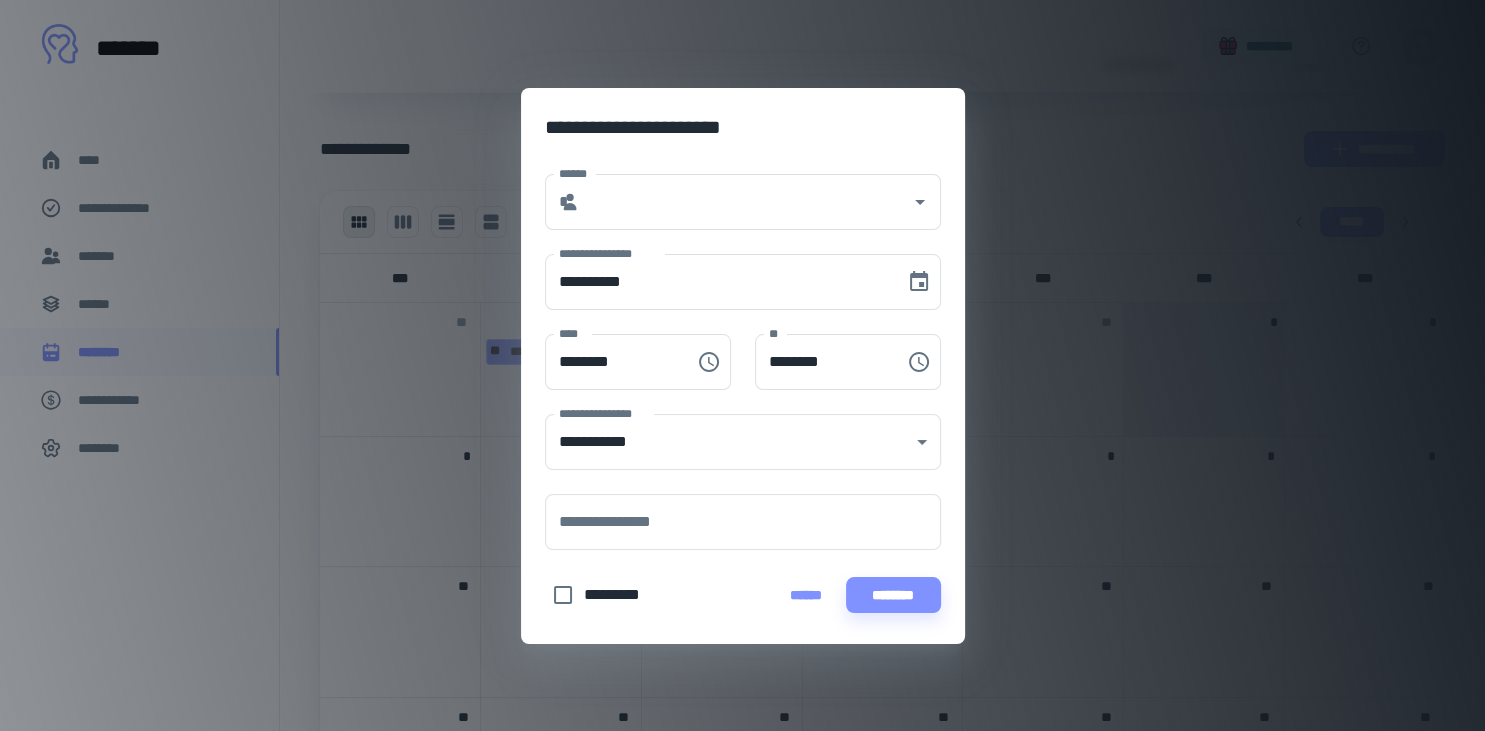 click on "**********" at bounding box center [742, 365] 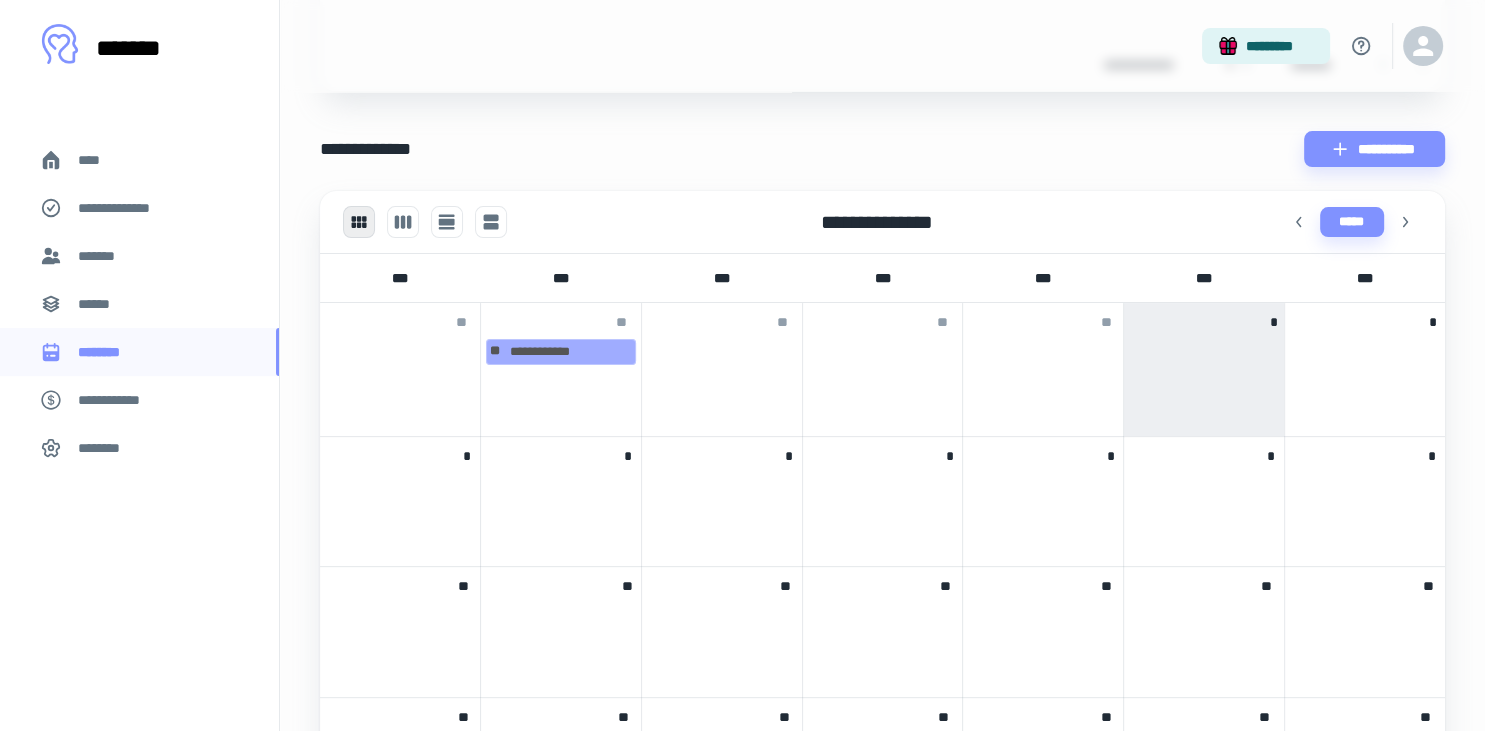 click on "*" at bounding box center [1204, 369] 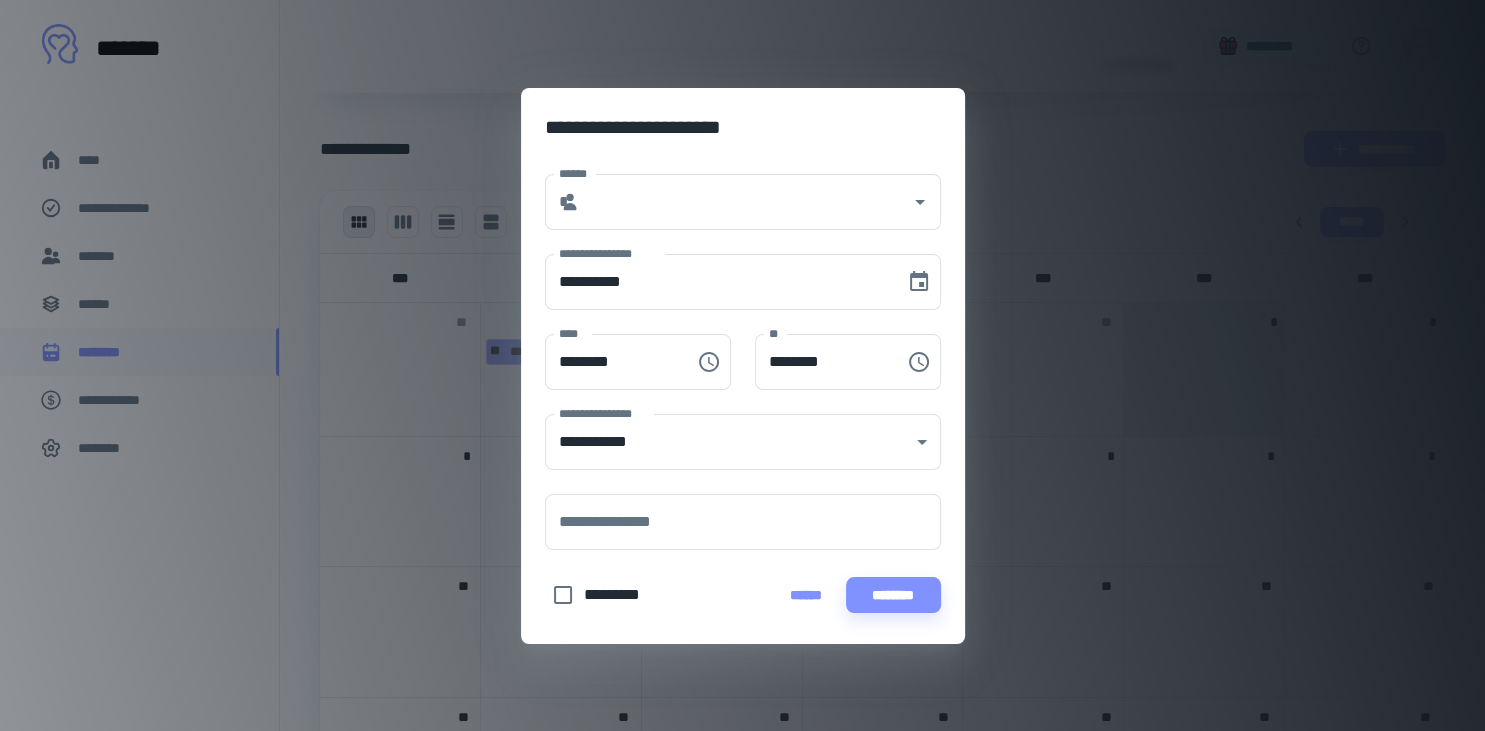 click on "**********" at bounding box center [742, 365] 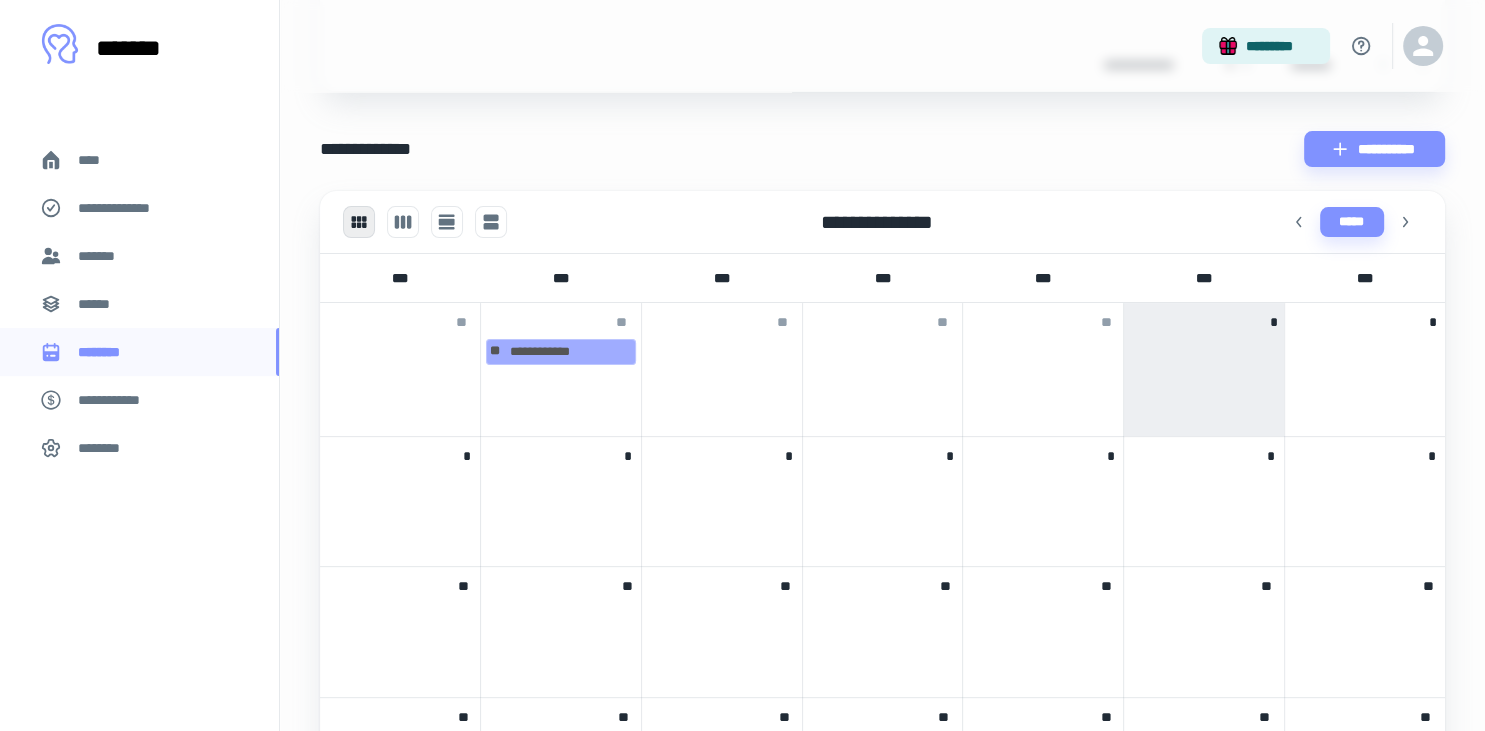click on "*" at bounding box center [1204, 318] 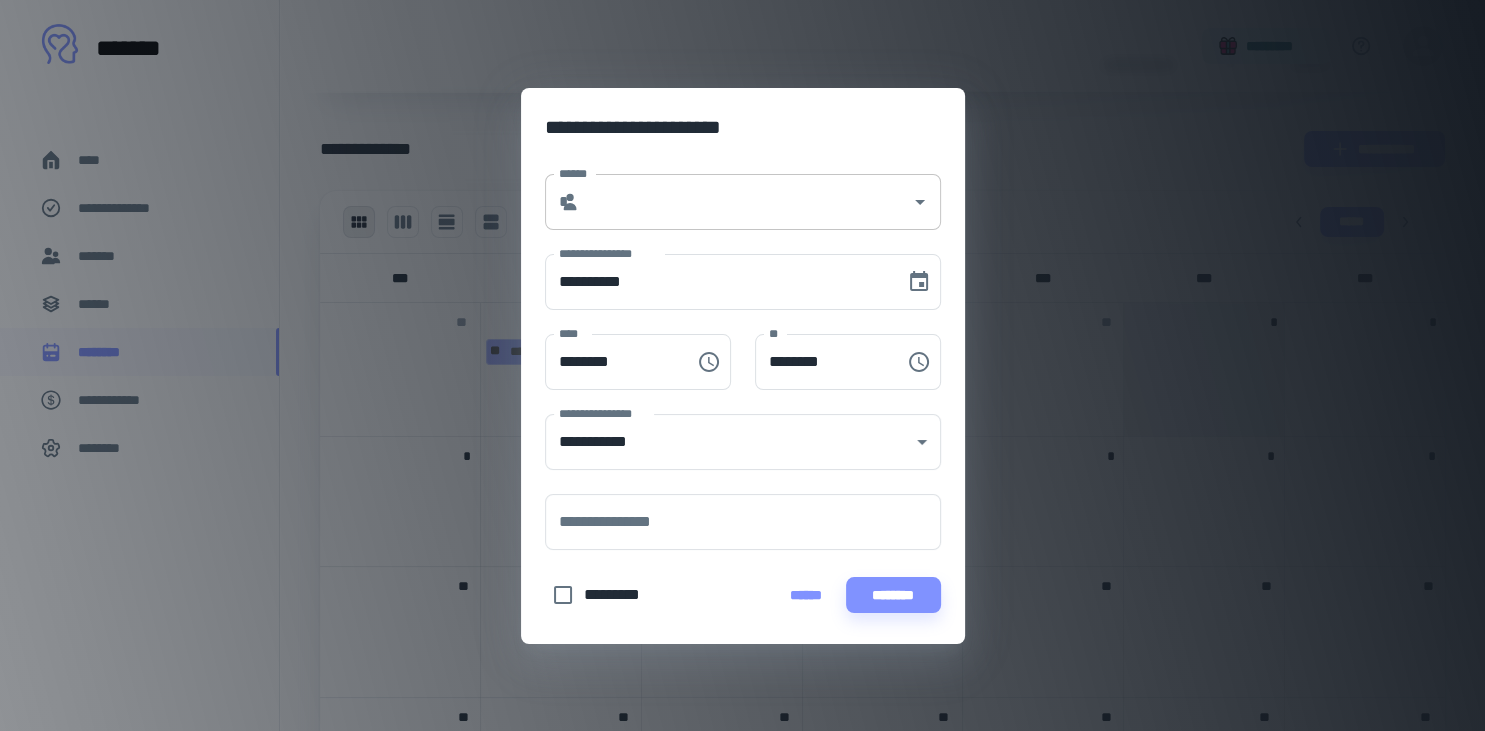 click on "******" at bounding box center (745, 202) 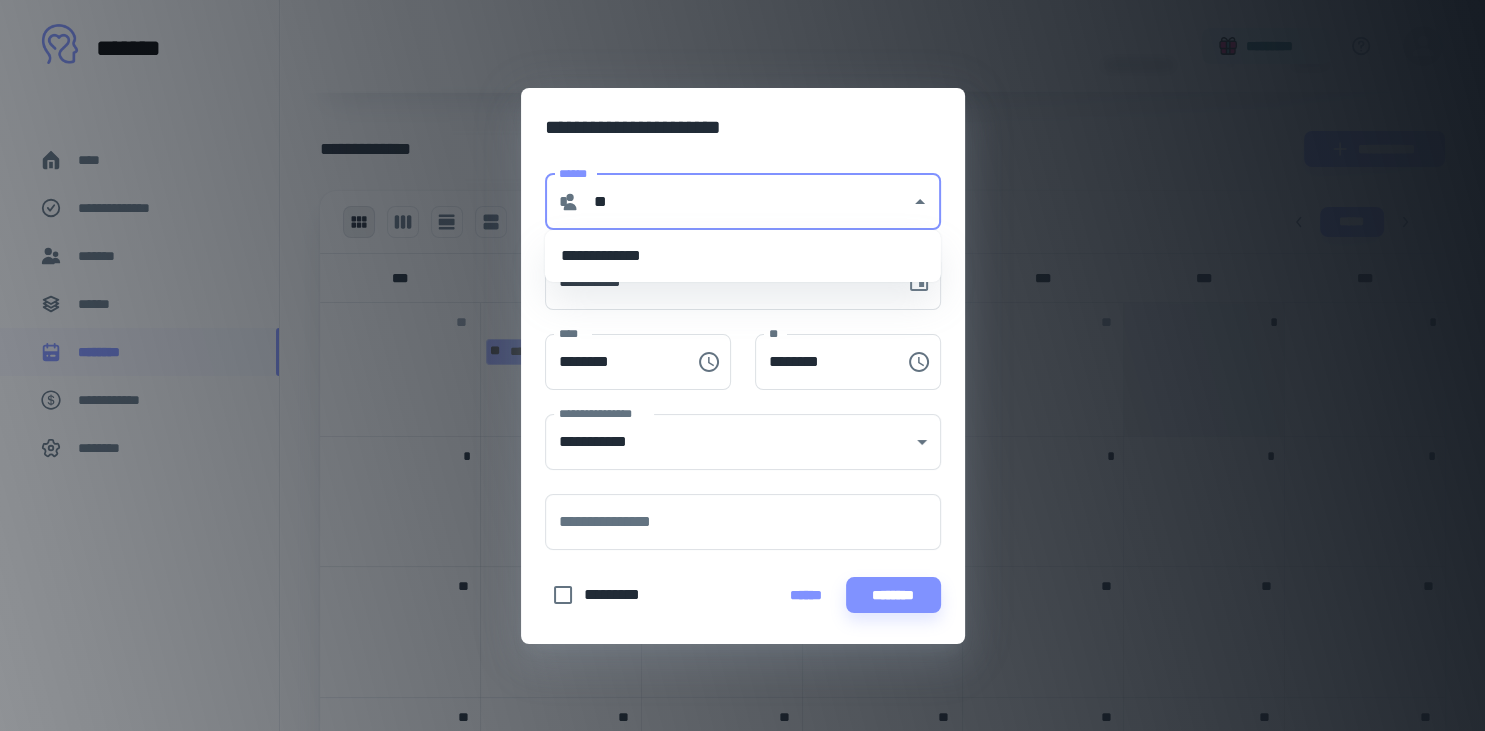 click on "**********" at bounding box center (743, 256) 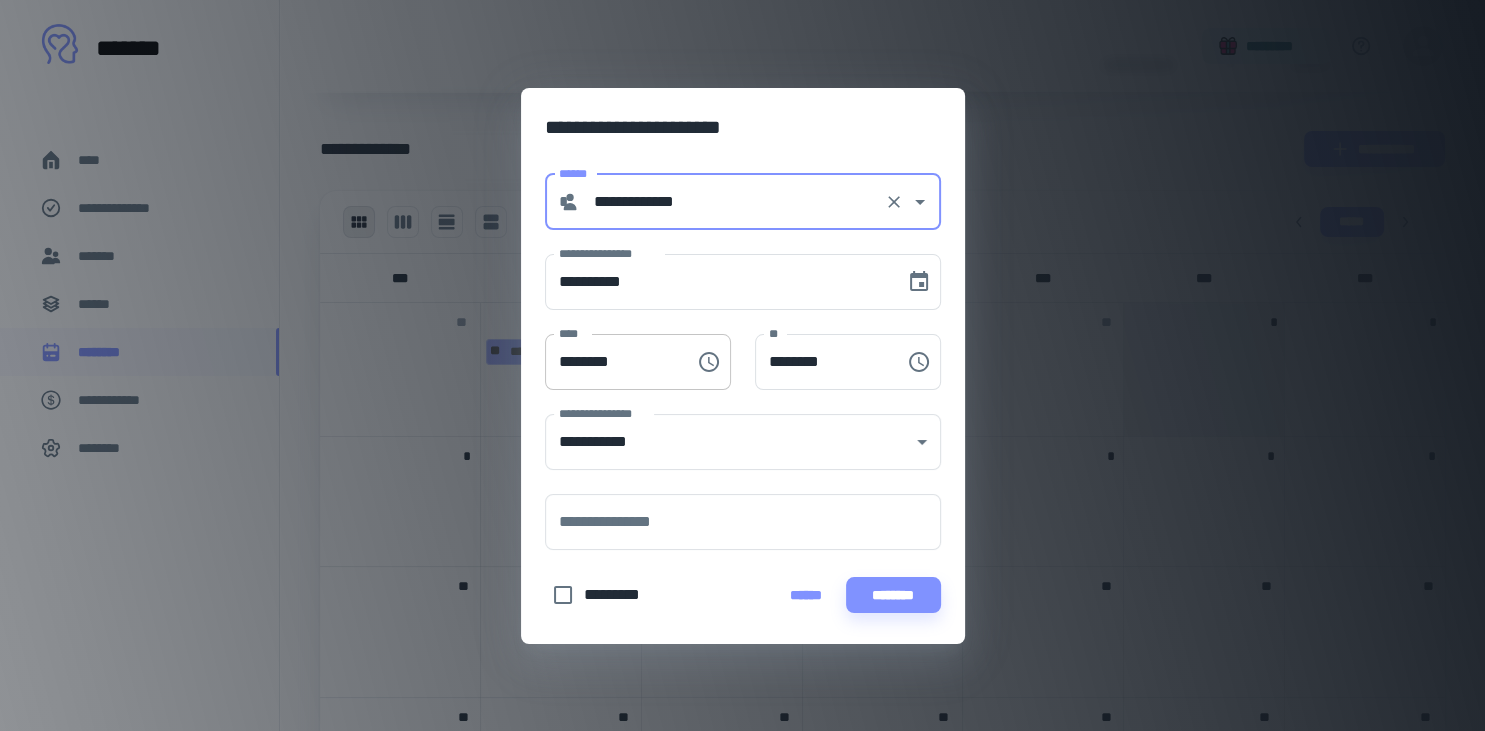 type on "**********" 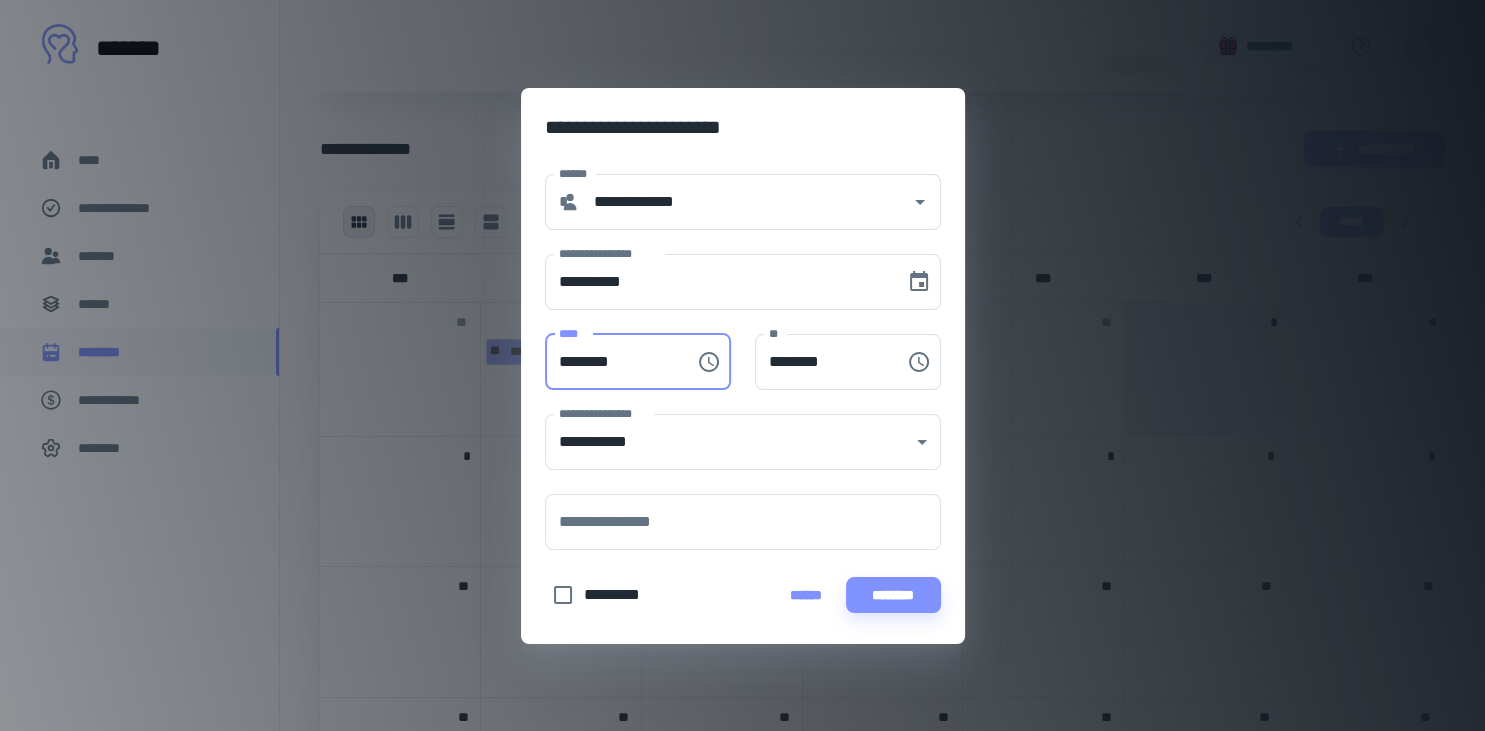 drag, startPoint x: 574, startPoint y: 366, endPoint x: 464, endPoint y: 359, distance: 110.2225 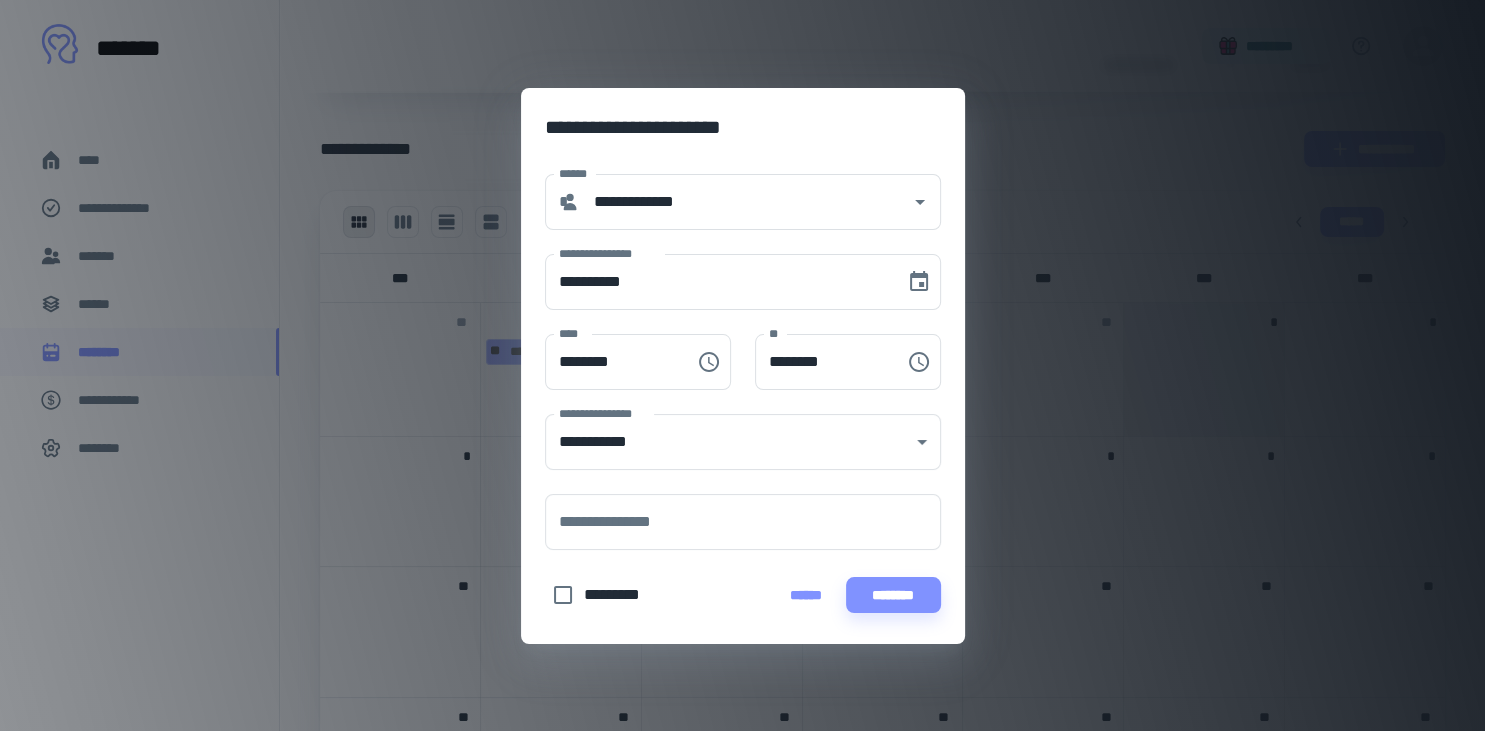 click on "*********" at bounding box center [620, 595] 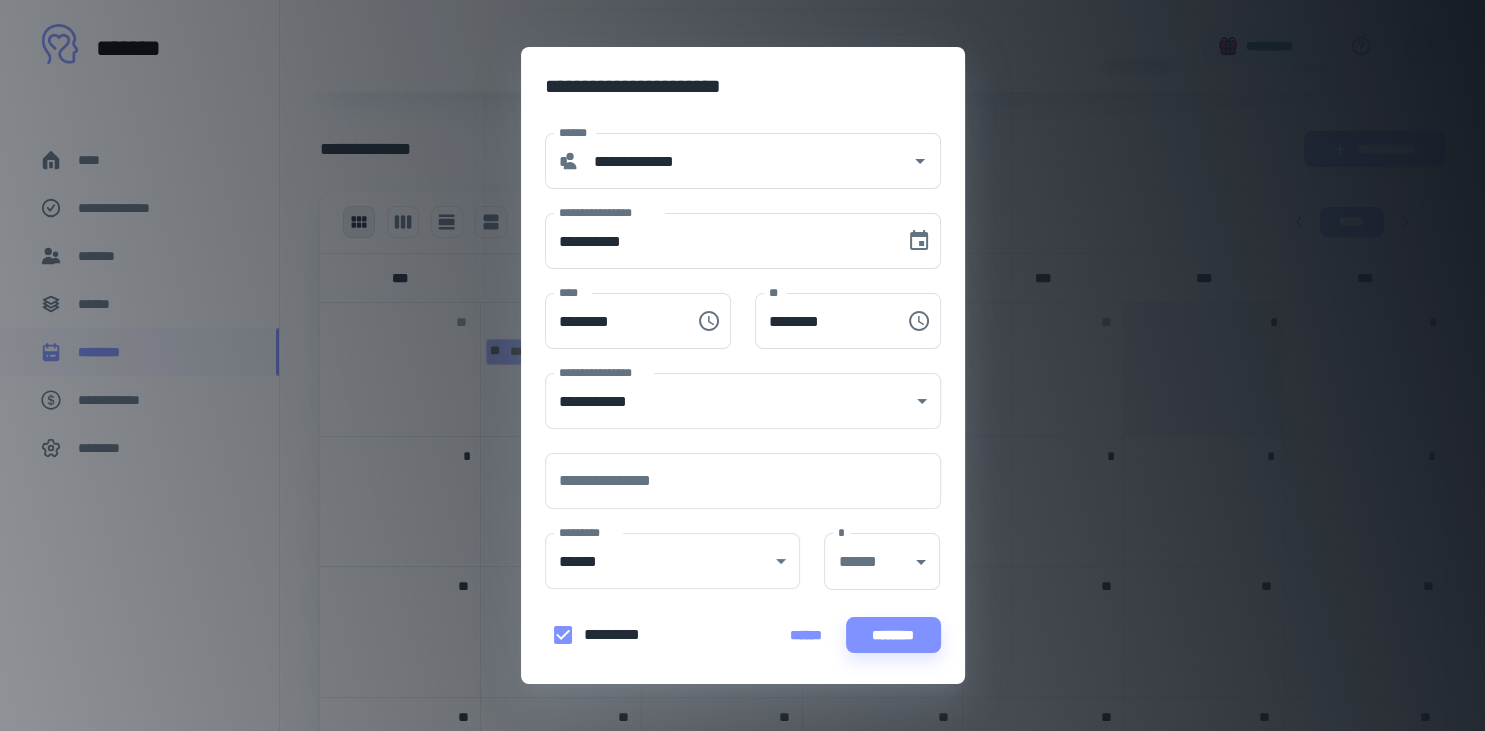 click on "*********" at bounding box center (620, 635) 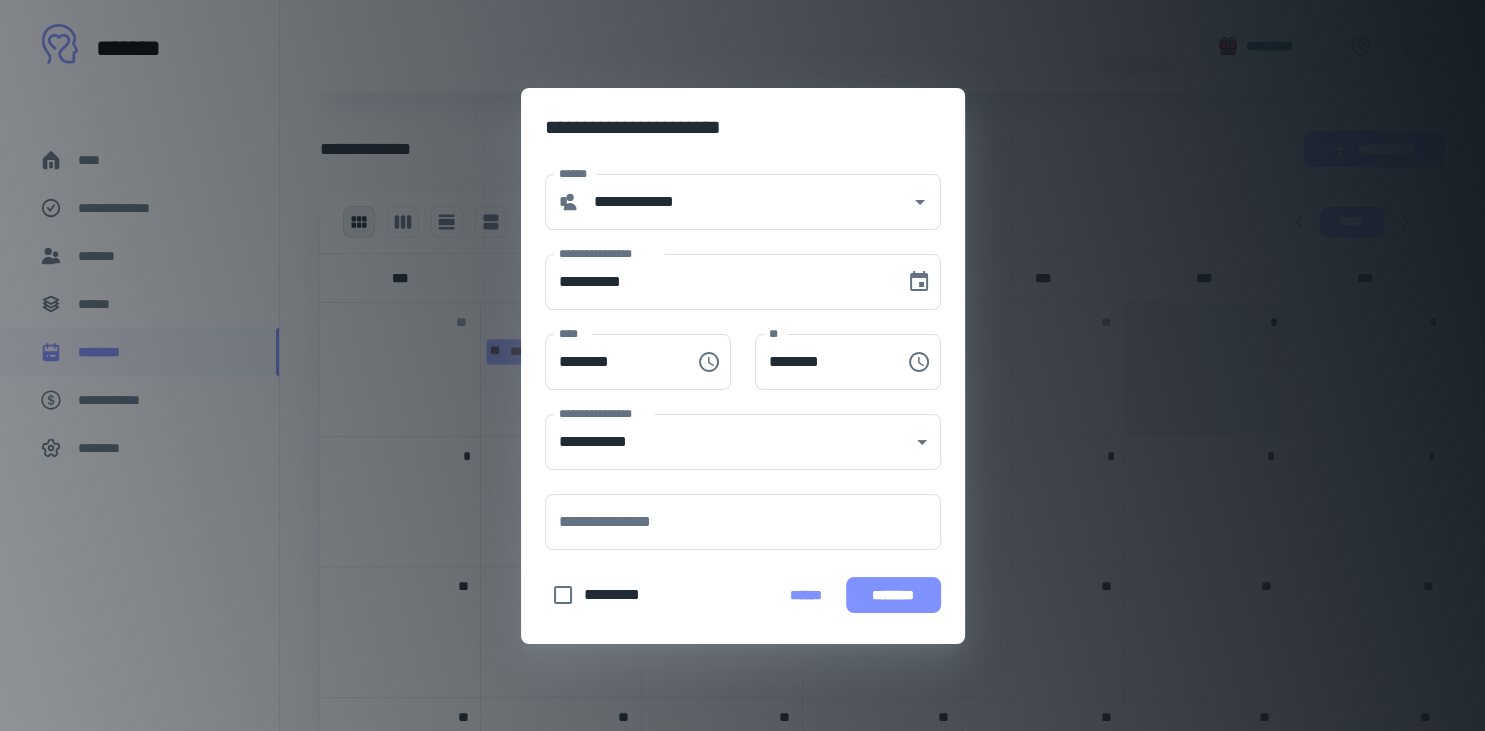 click on "********" at bounding box center [893, 595] 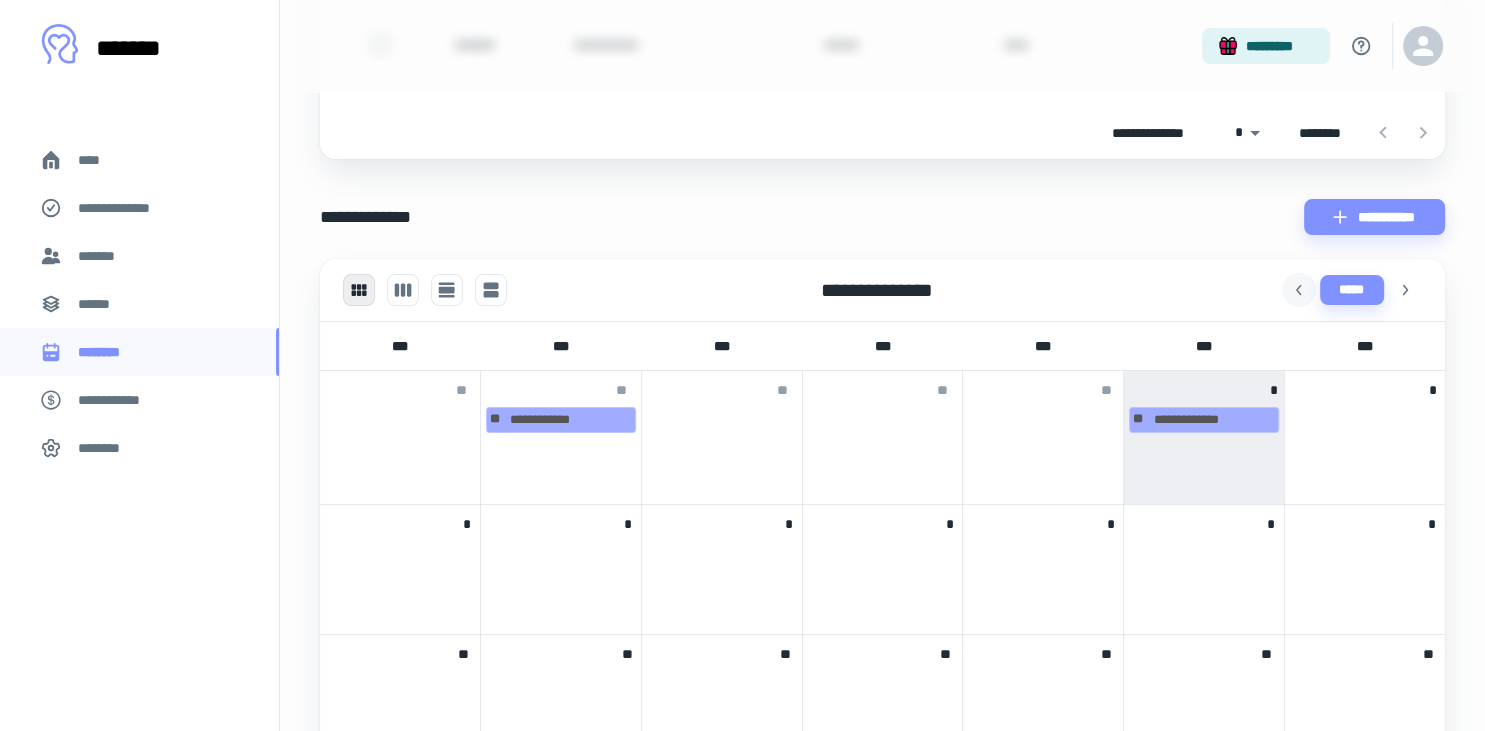 click at bounding box center [1299, 290] 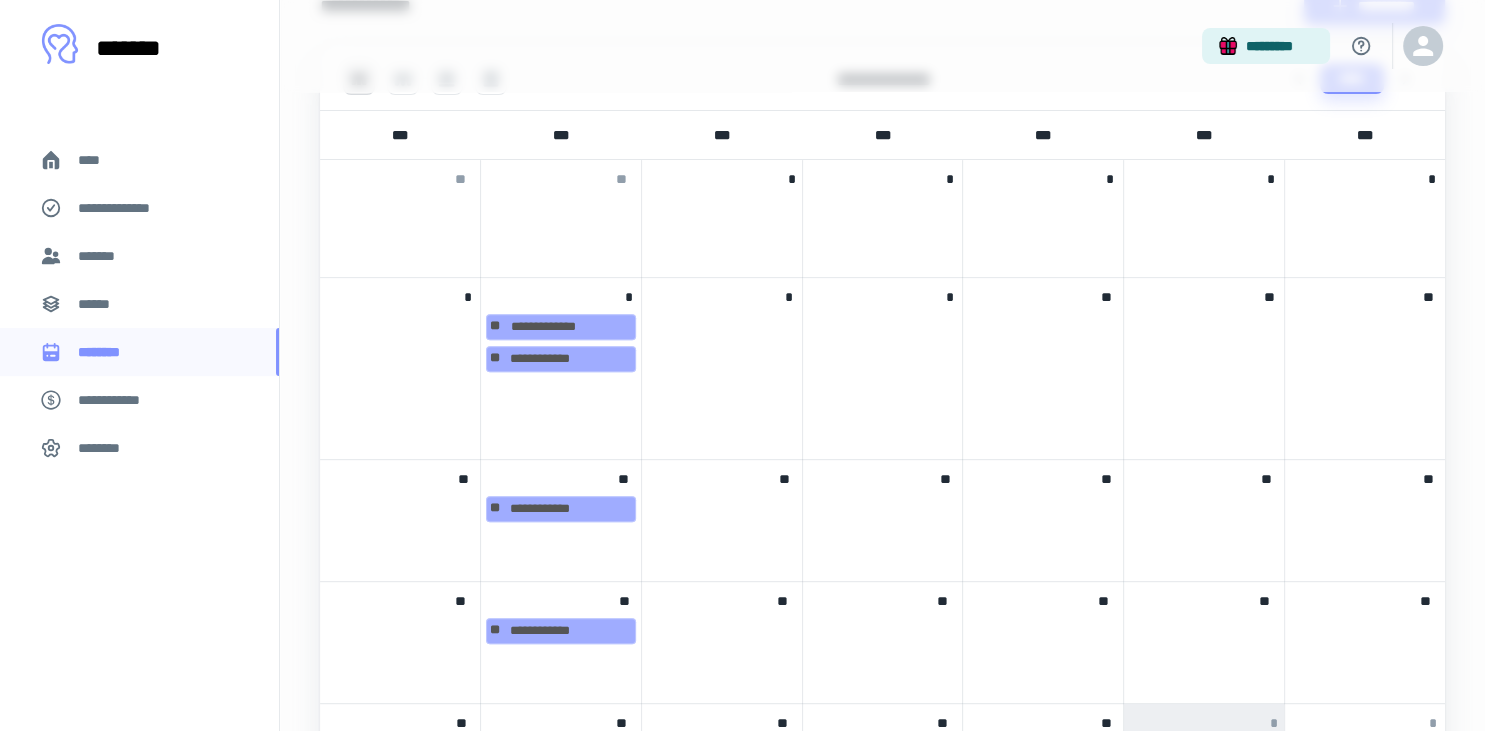 scroll, scrollTop: 844, scrollLeft: 0, axis: vertical 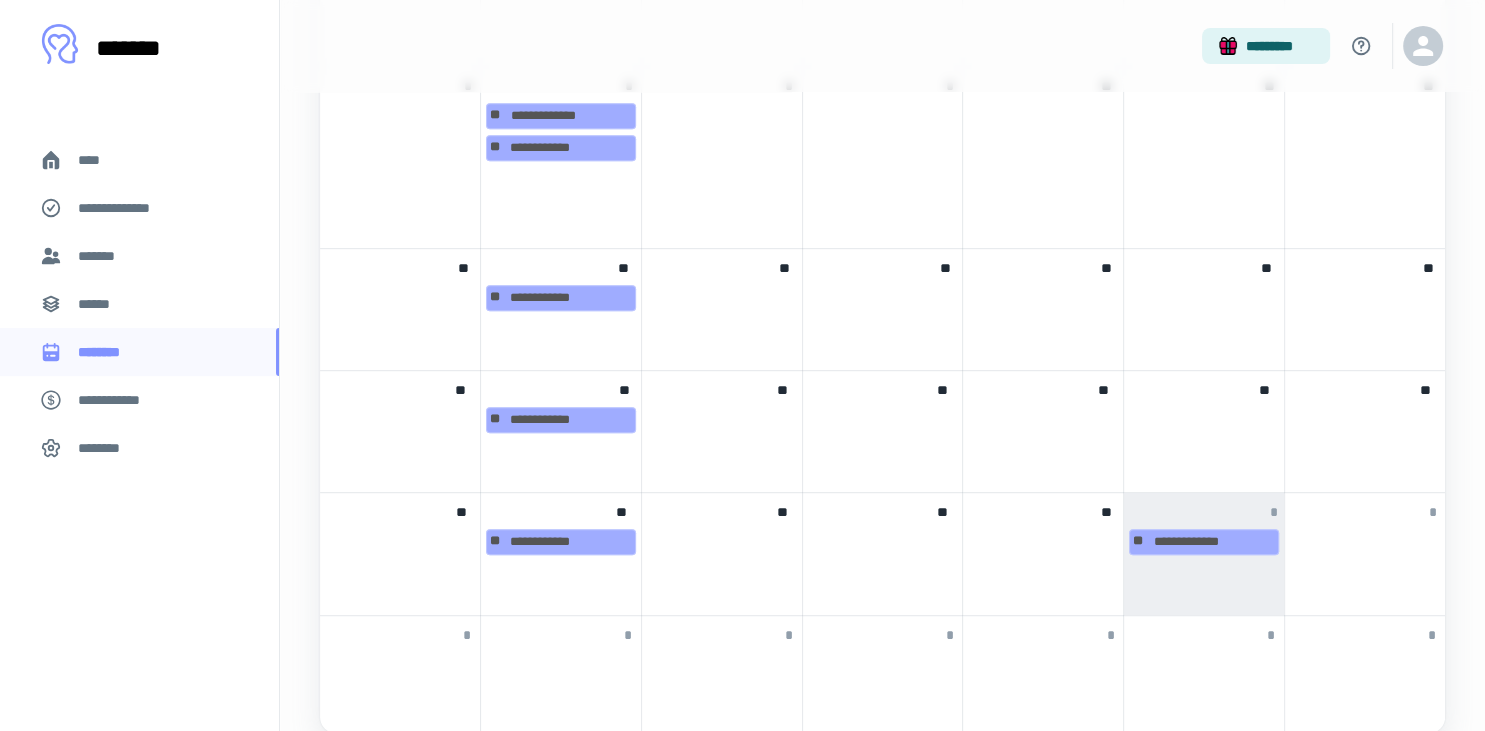 click on "**" at bounding box center (1204, 309) 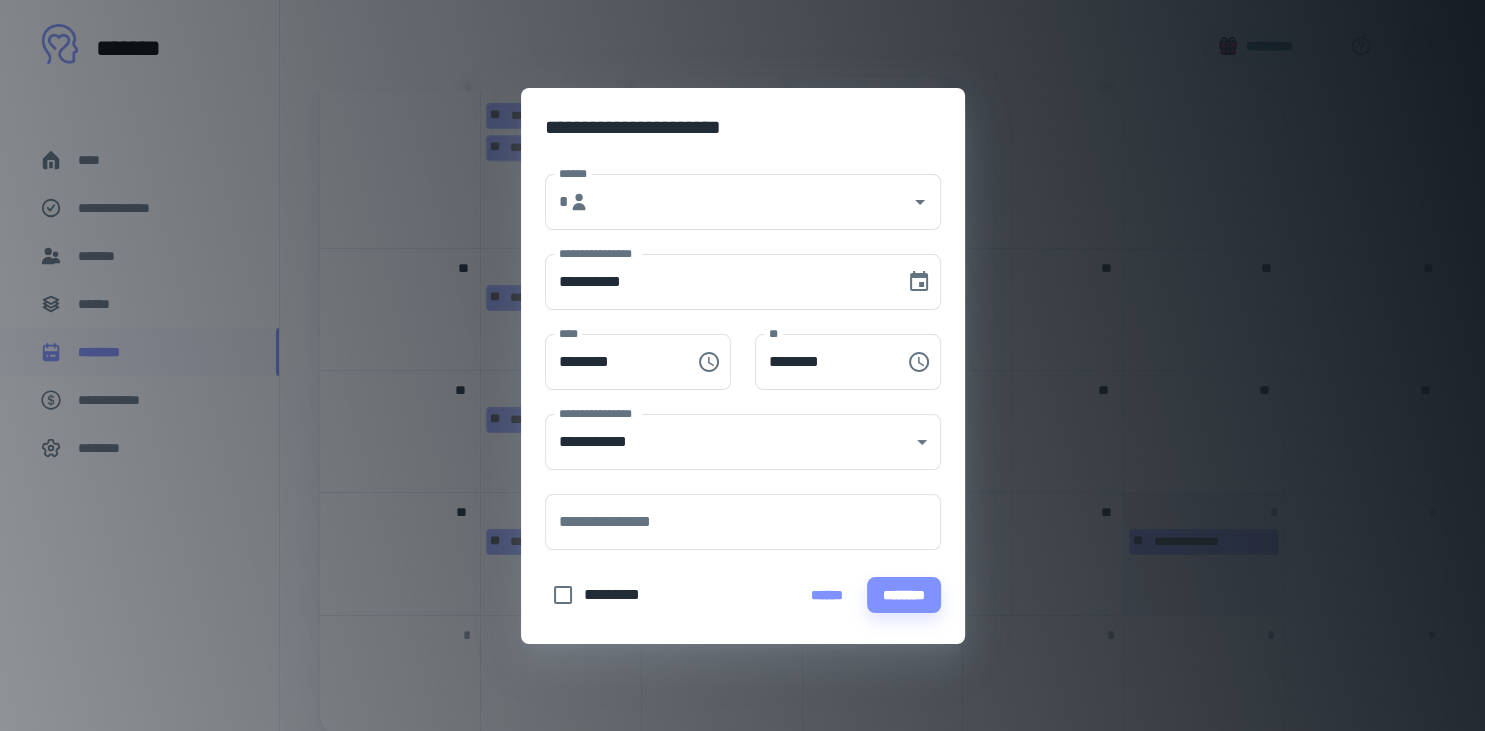 click on "**********" at bounding box center [742, 365] 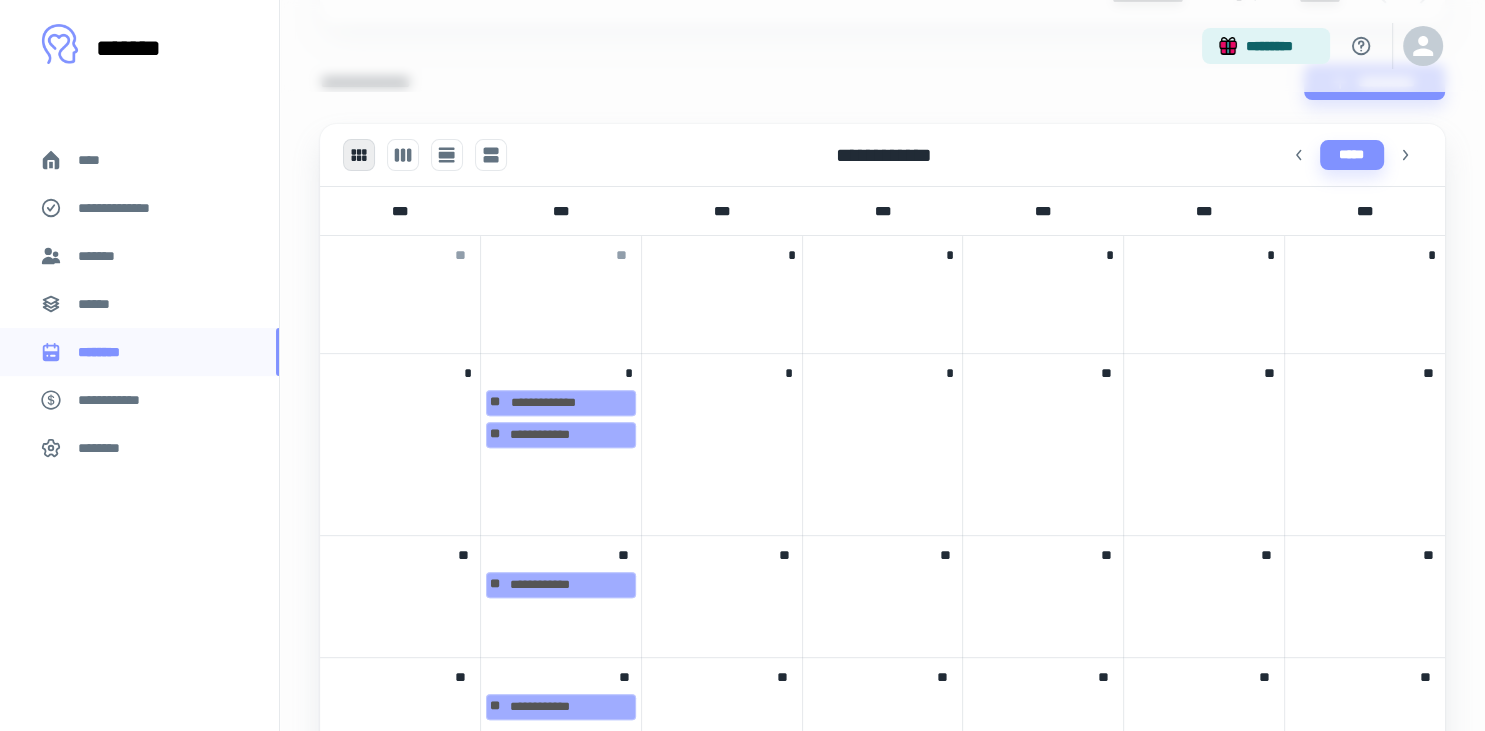 scroll, scrollTop: 663, scrollLeft: 0, axis: vertical 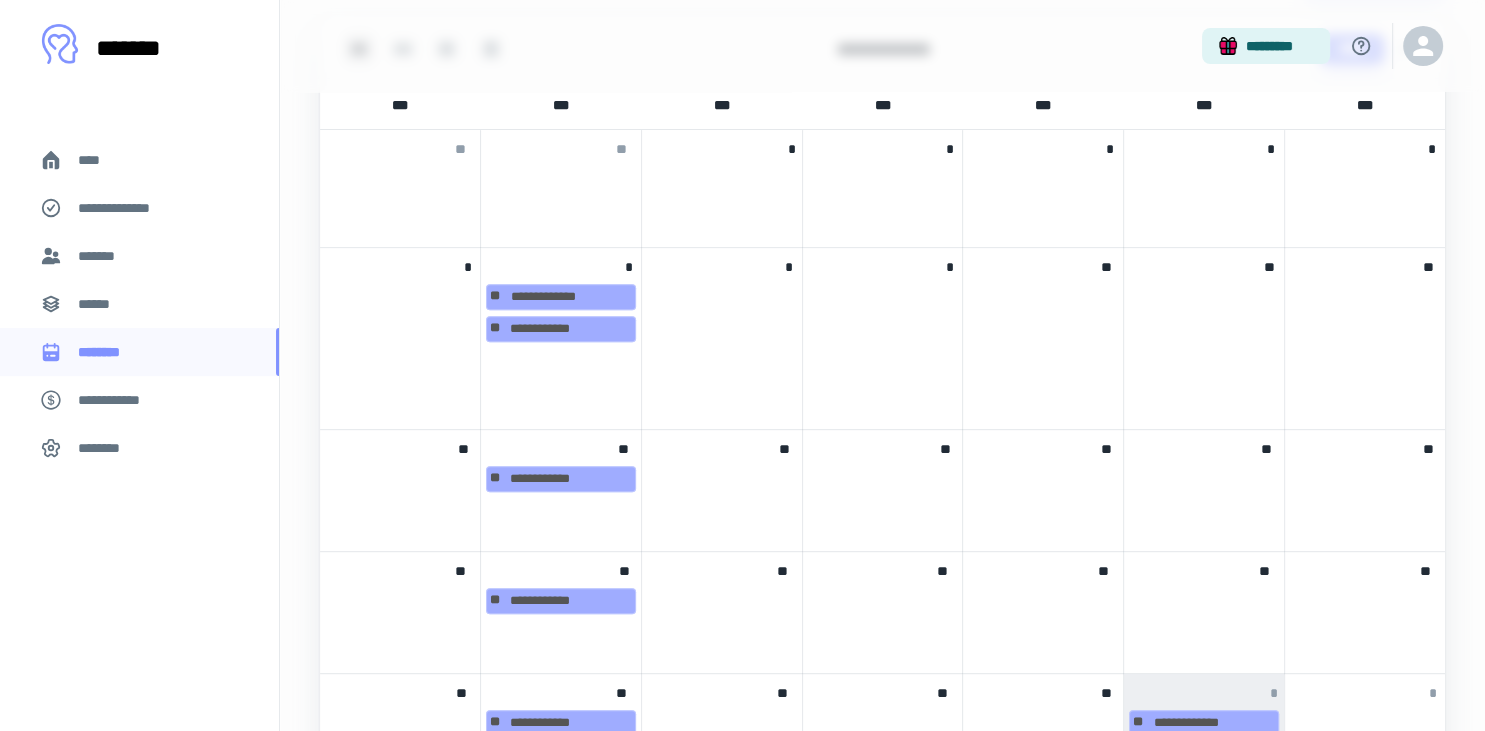 click on "**" at bounding box center [1204, 490] 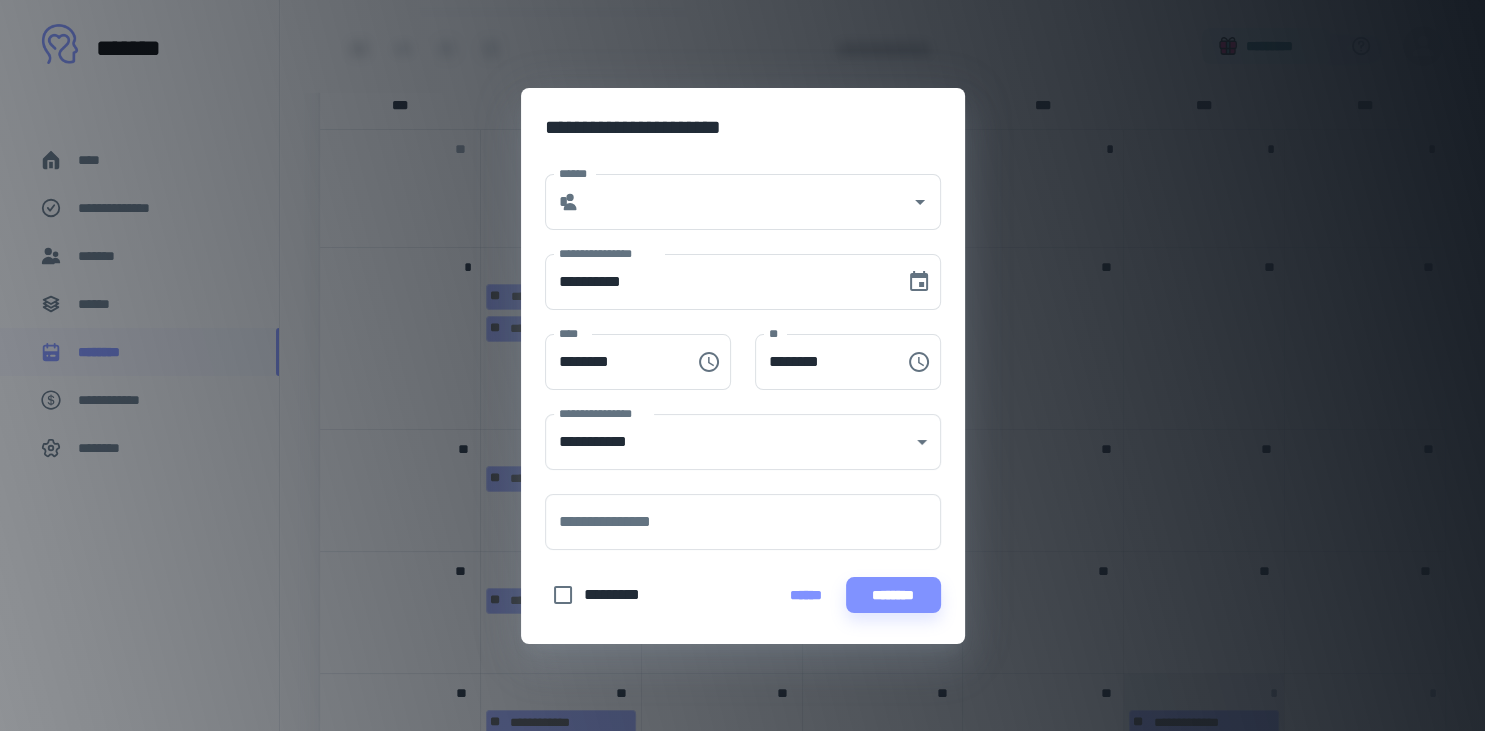 click on "**********" at bounding box center (731, 270) 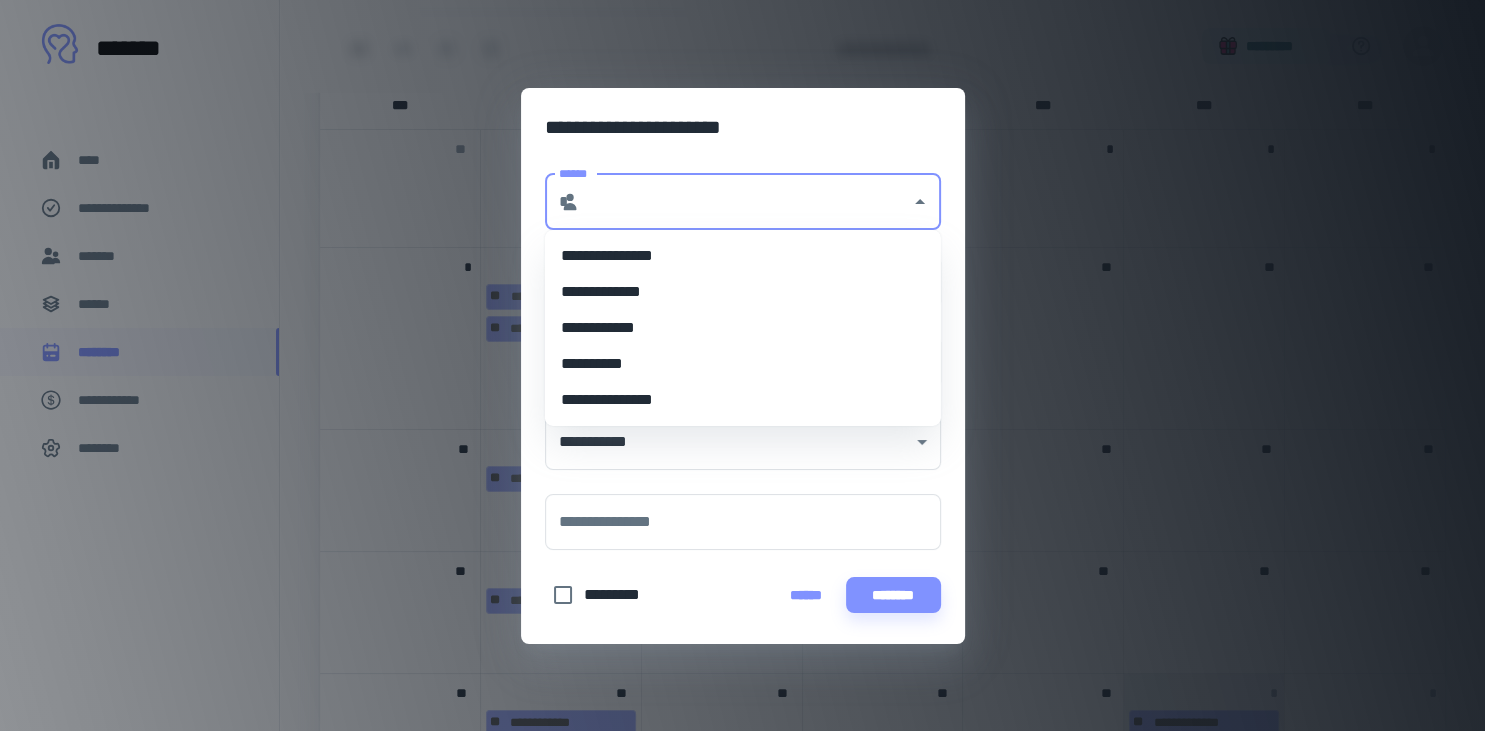 click on "******" at bounding box center (745, 202) 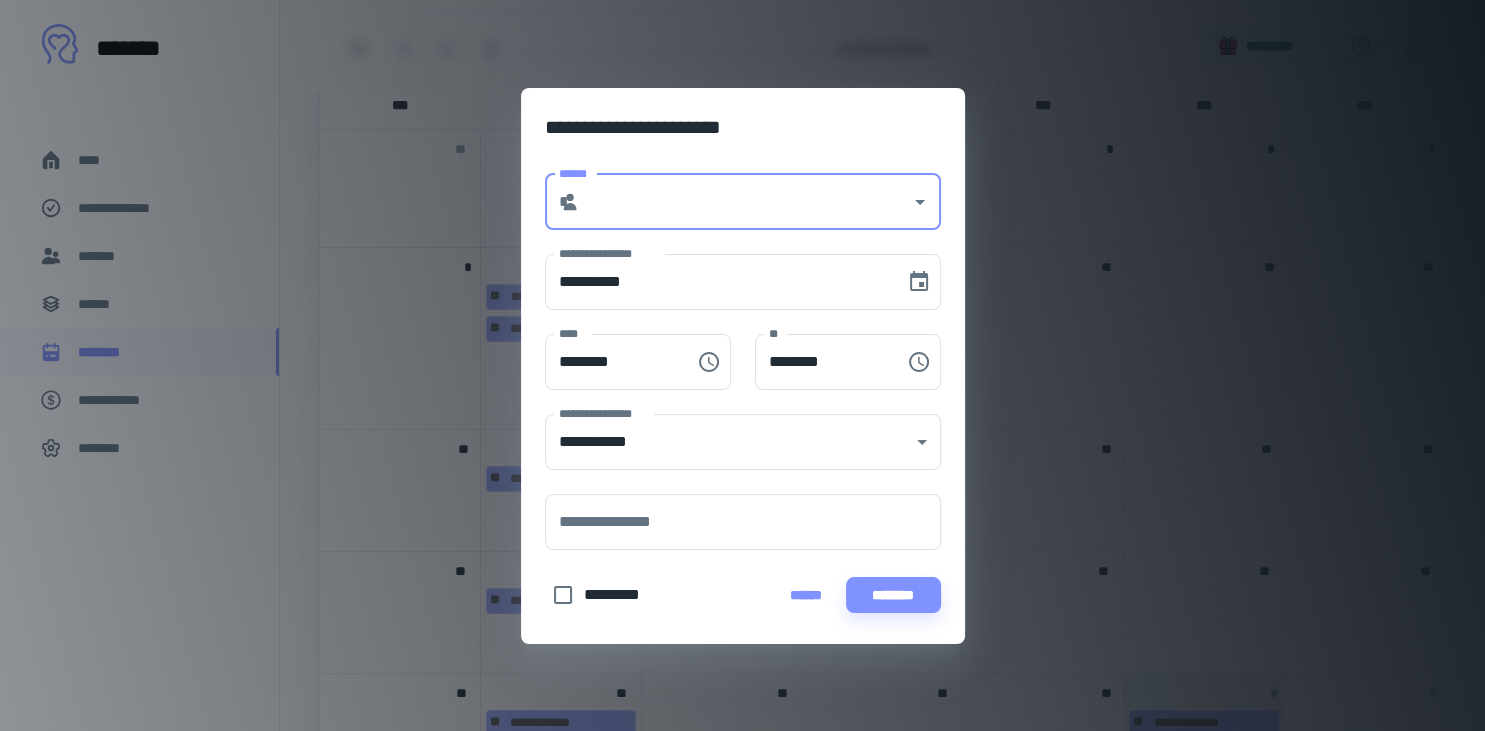 click on "******" at bounding box center (745, 202) 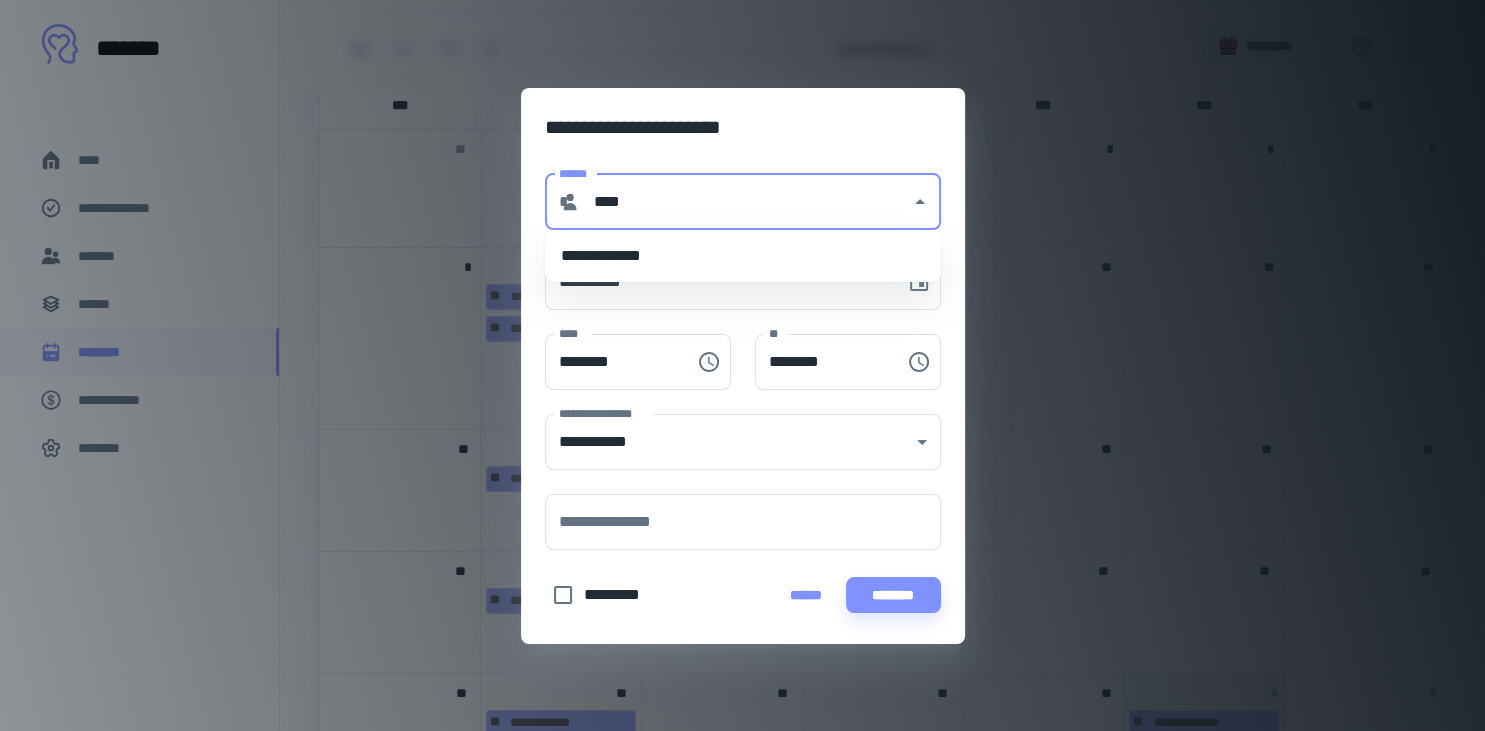 click on "**********" at bounding box center [743, 256] 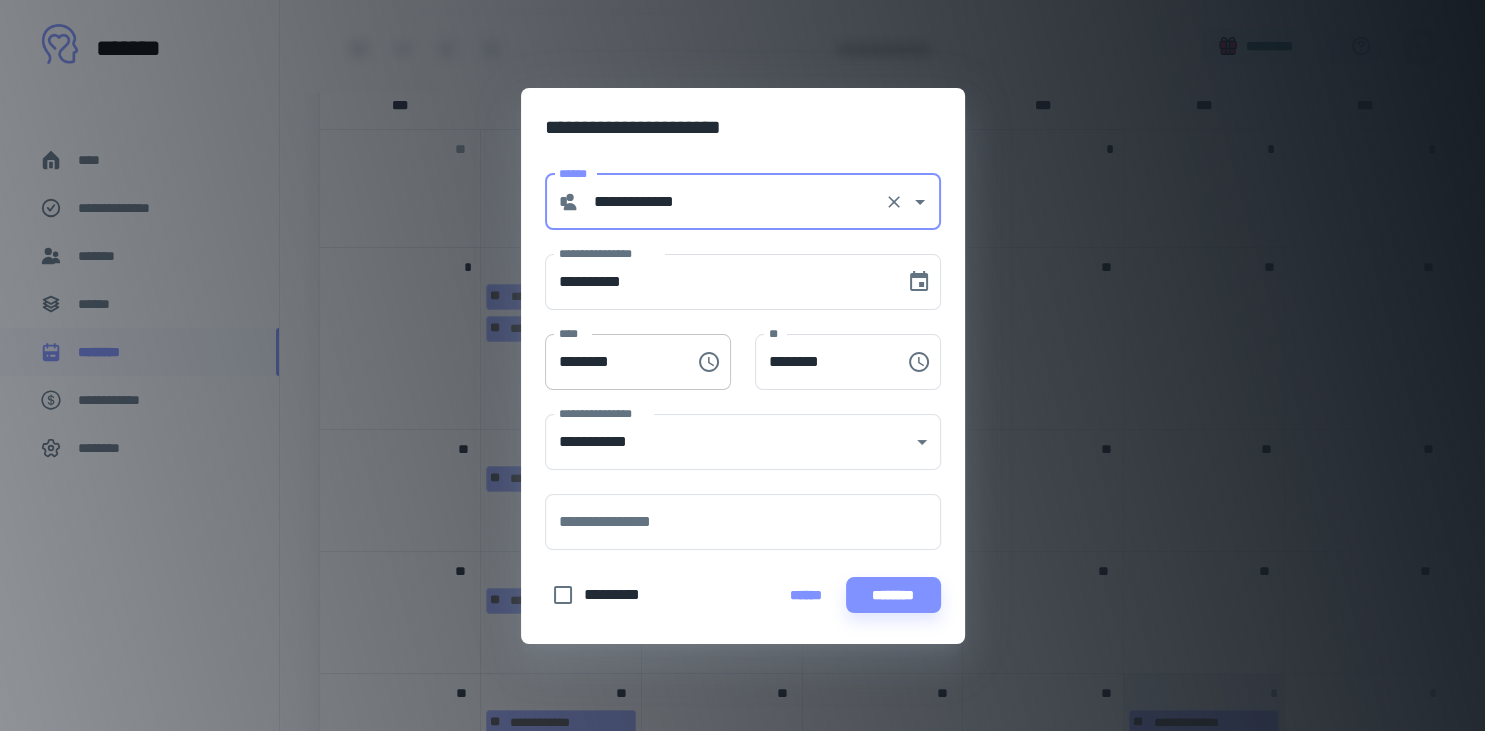 type on "**********" 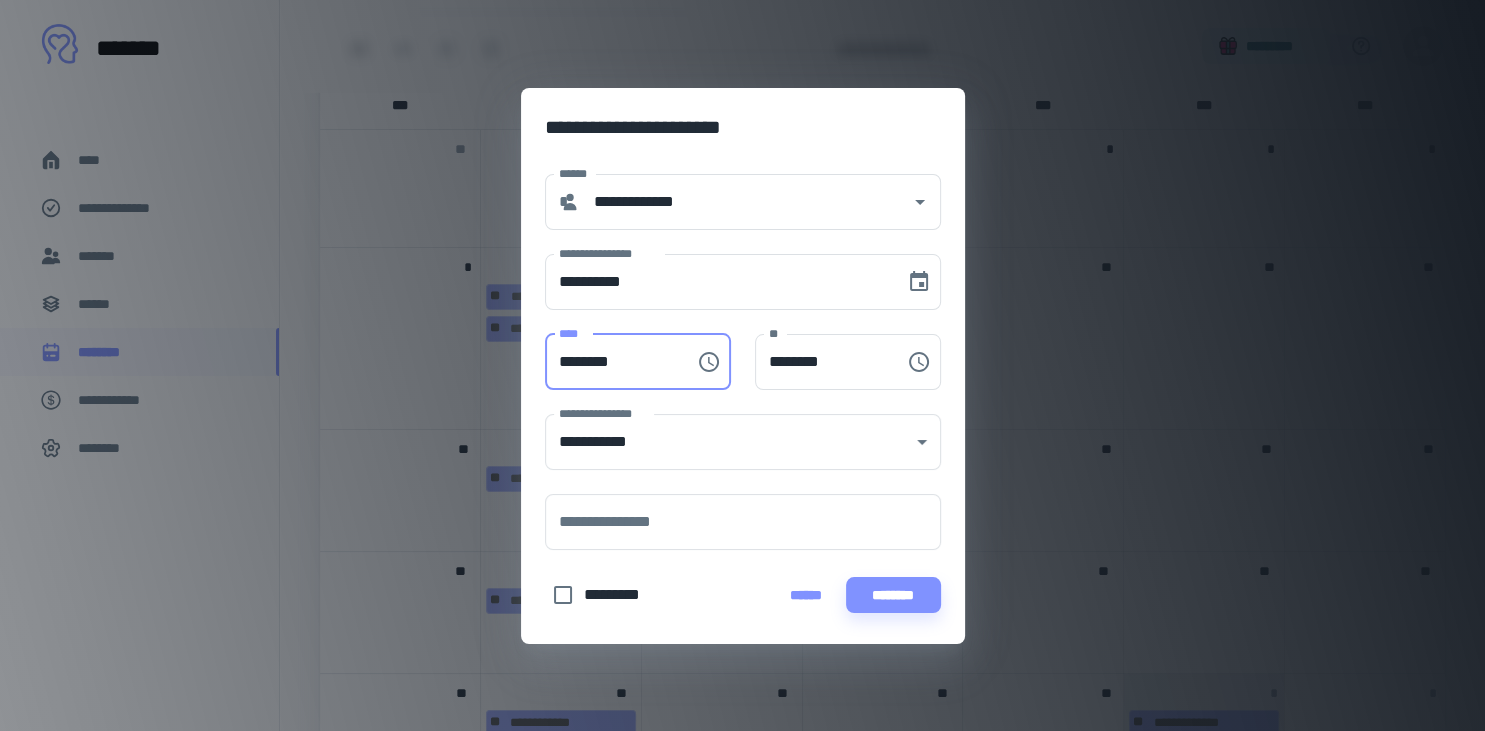drag, startPoint x: 573, startPoint y: 363, endPoint x: 500, endPoint y: 355, distance: 73.43705 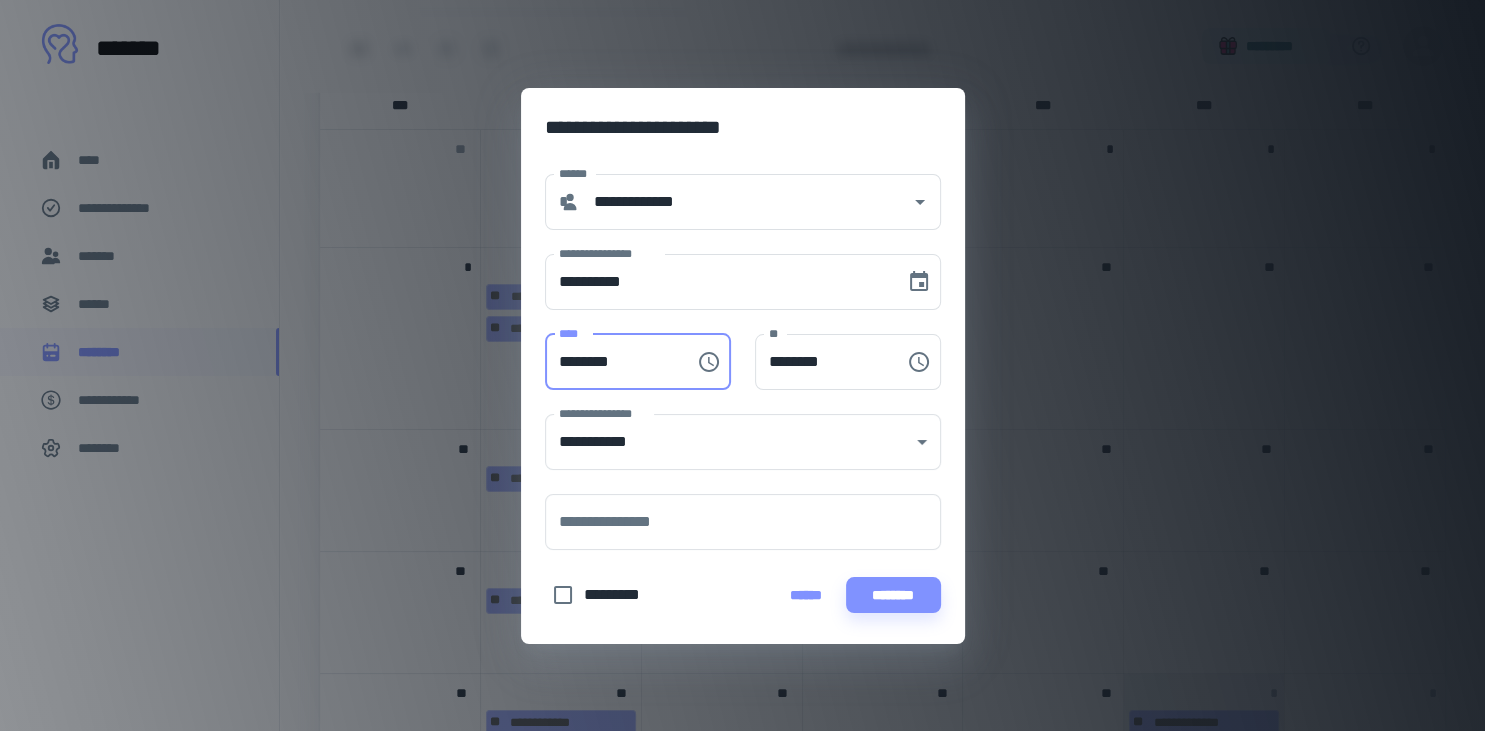 click on "********" at bounding box center [613, 362] 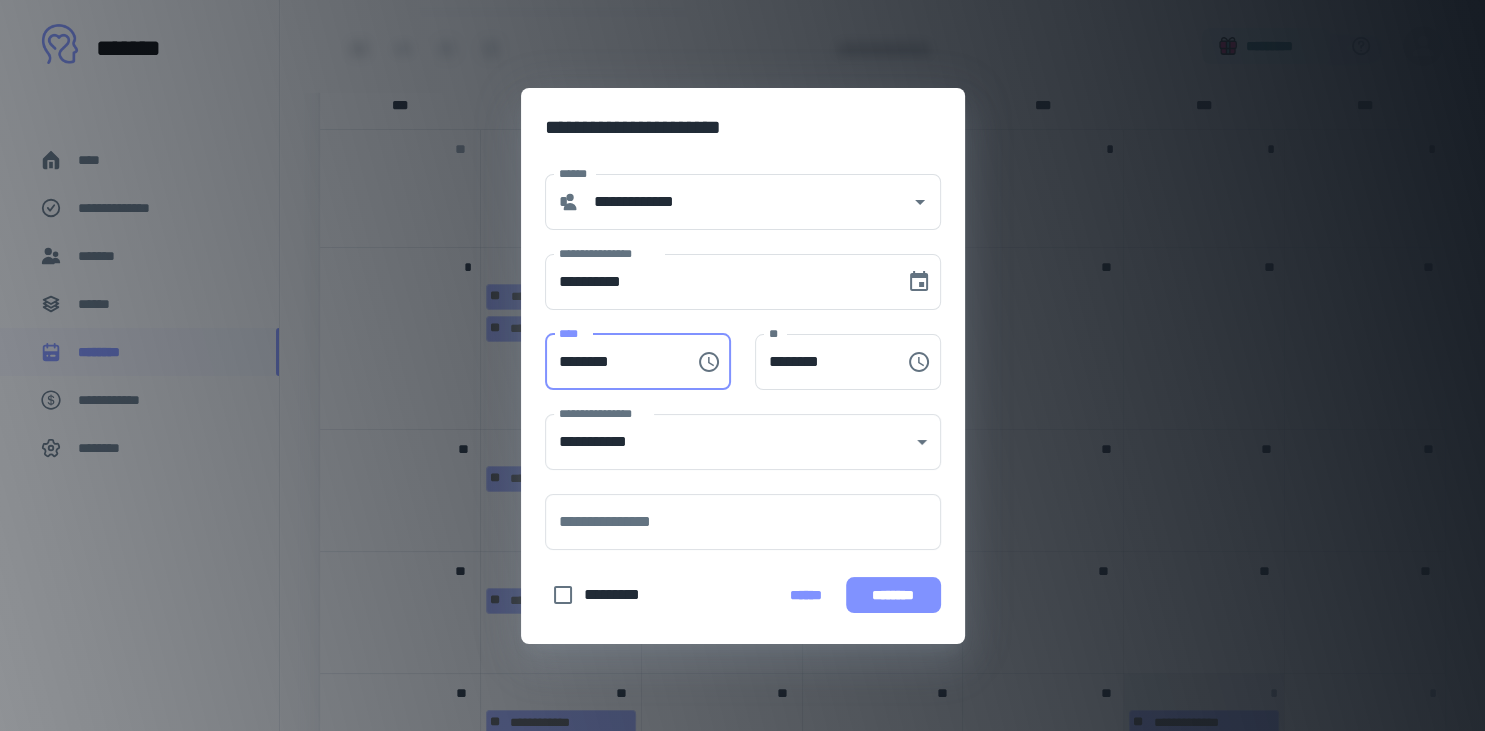 type on "********" 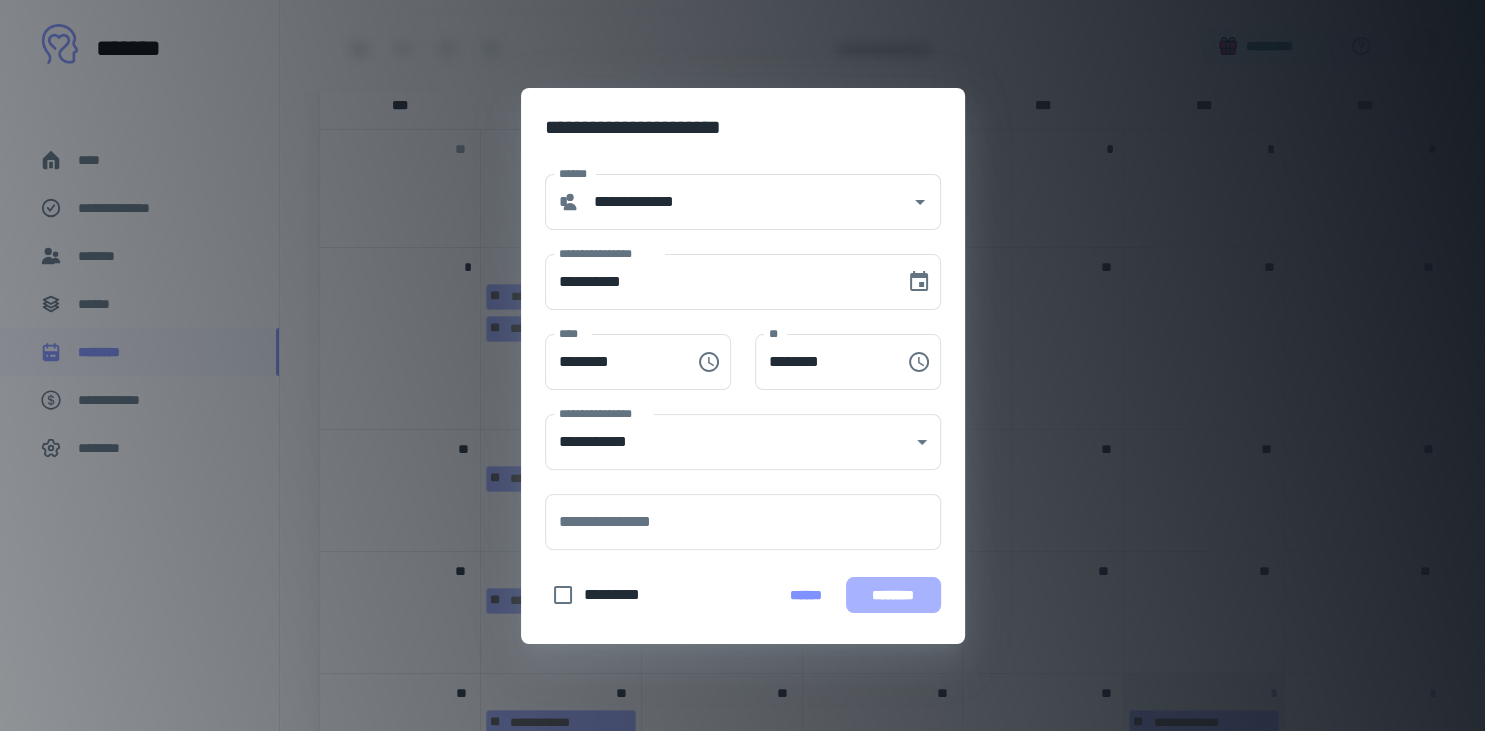 click on "********" at bounding box center (893, 595) 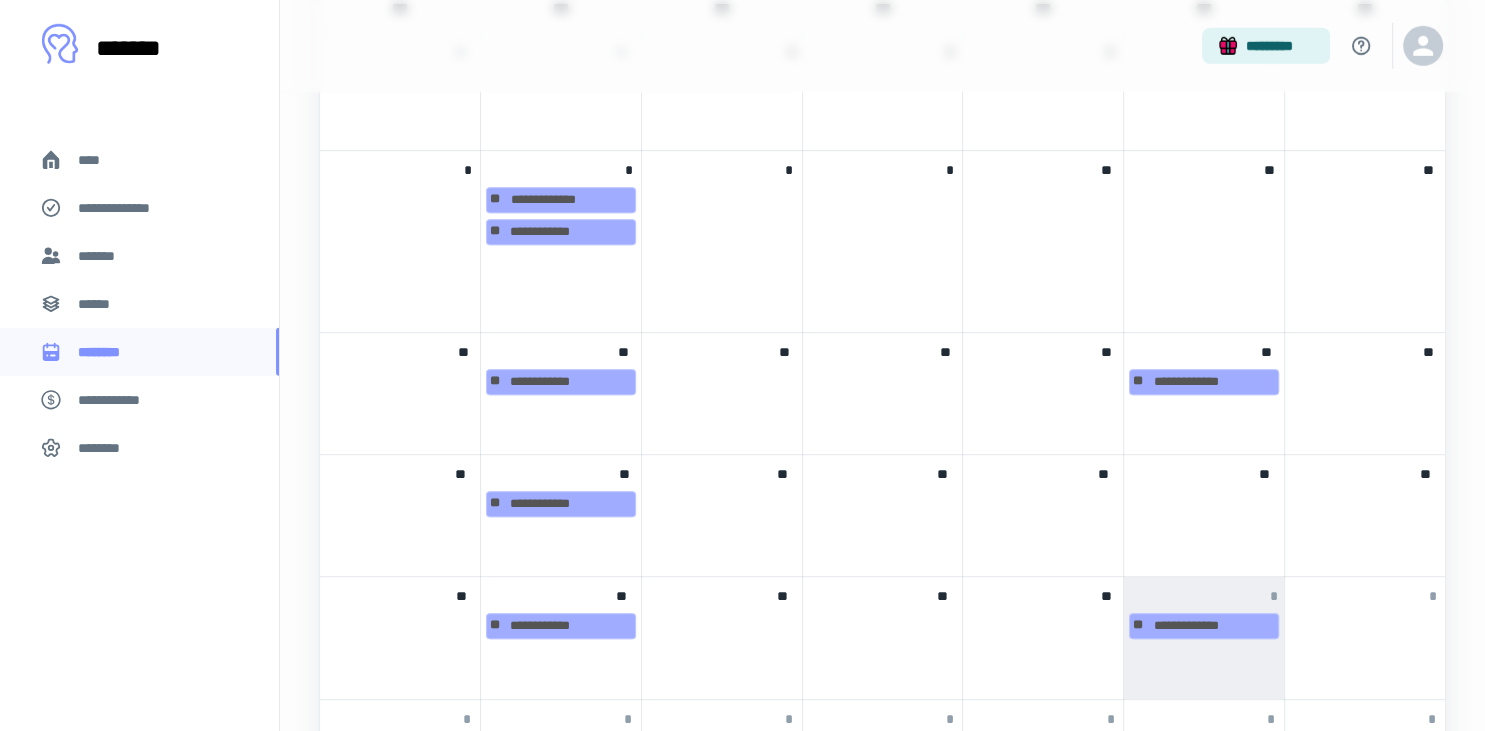 scroll, scrollTop: 980, scrollLeft: 0, axis: vertical 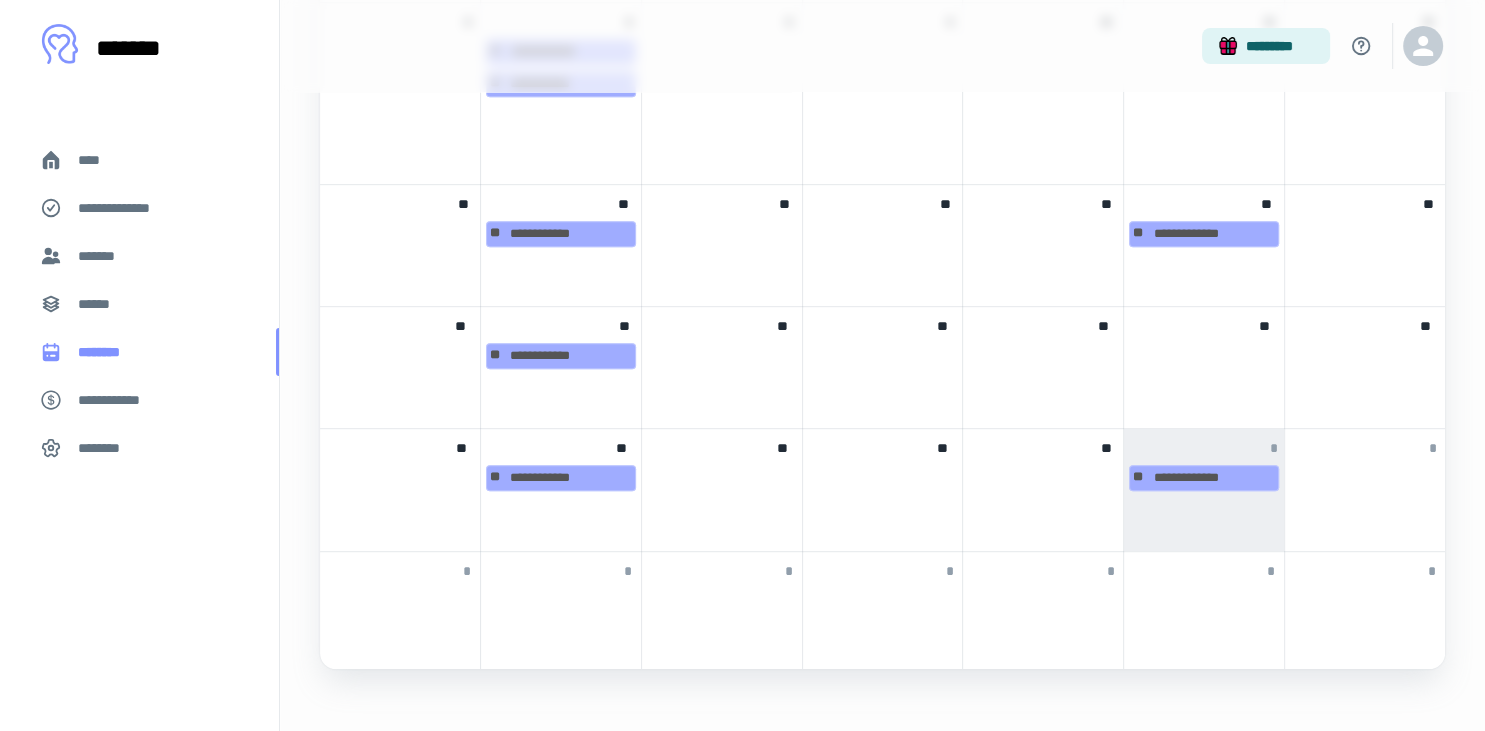 click on "********" at bounding box center [139, 352] 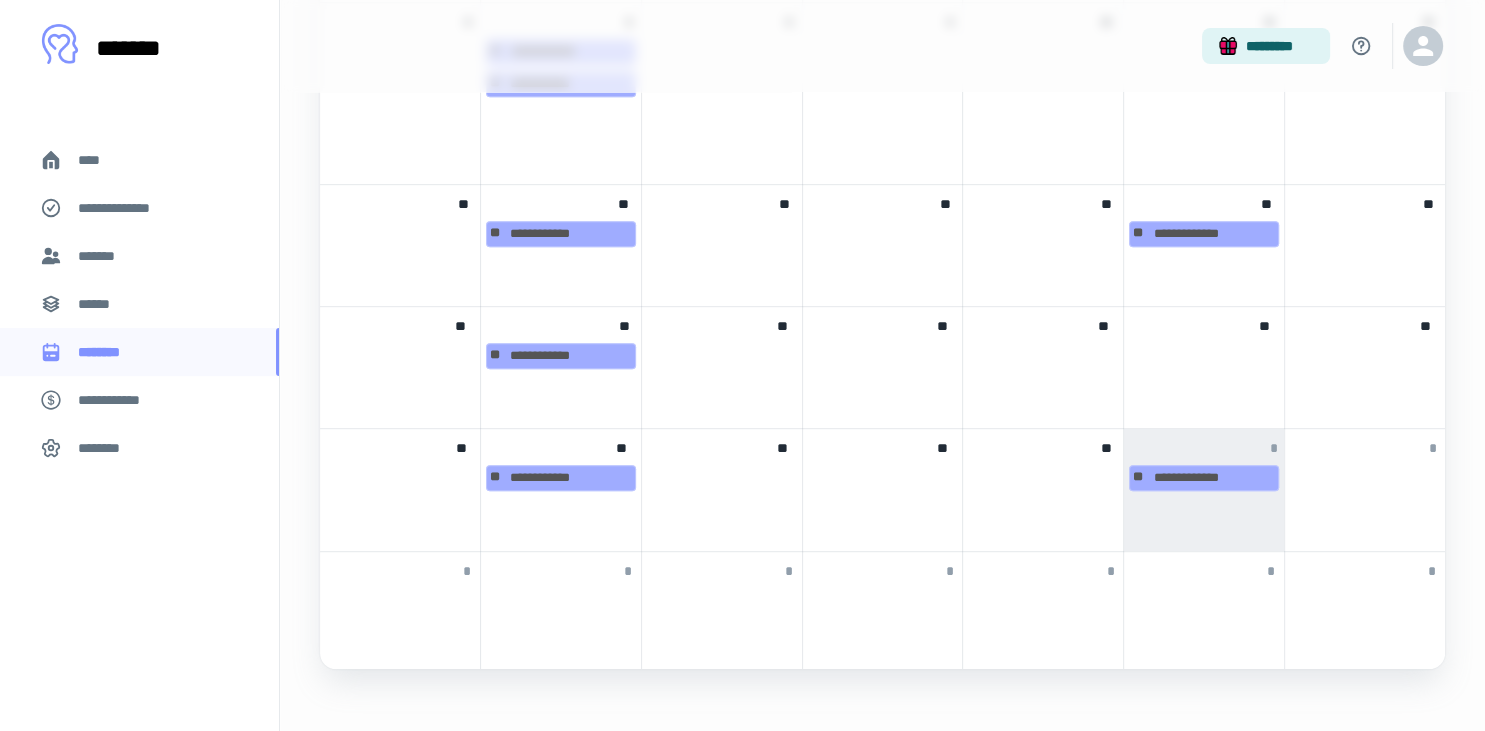 click on "**********" at bounding box center [139, 365] 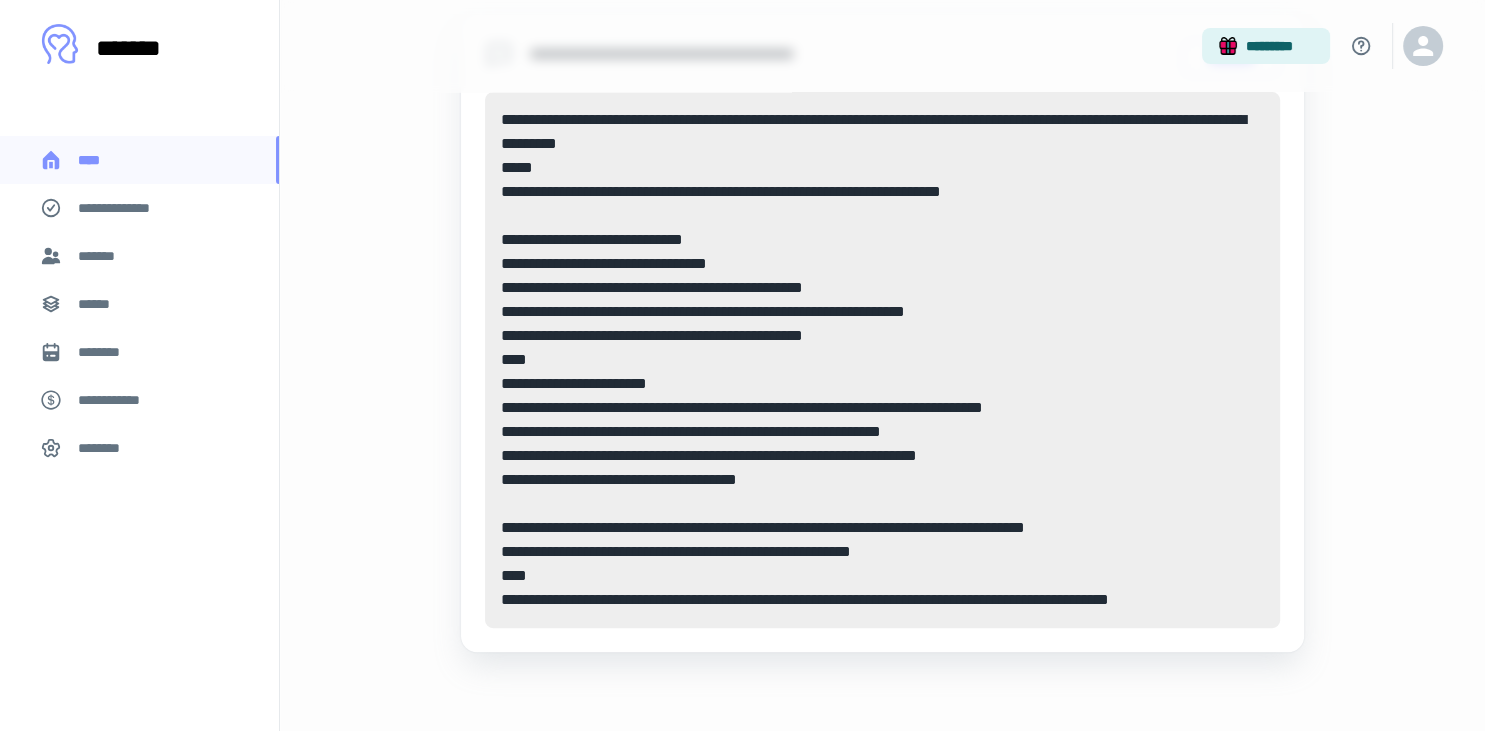 scroll, scrollTop: 0, scrollLeft: 0, axis: both 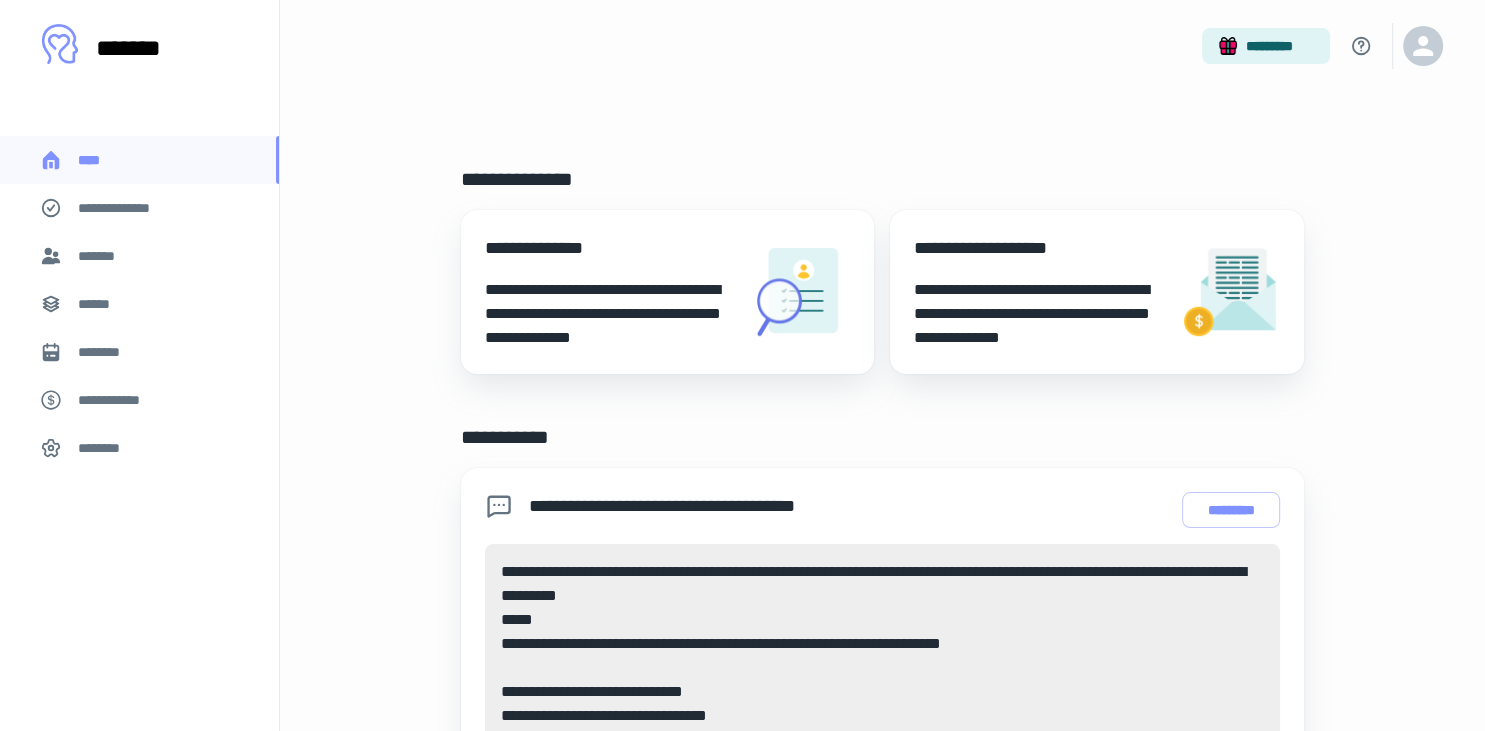 click on "*******" at bounding box center [139, 256] 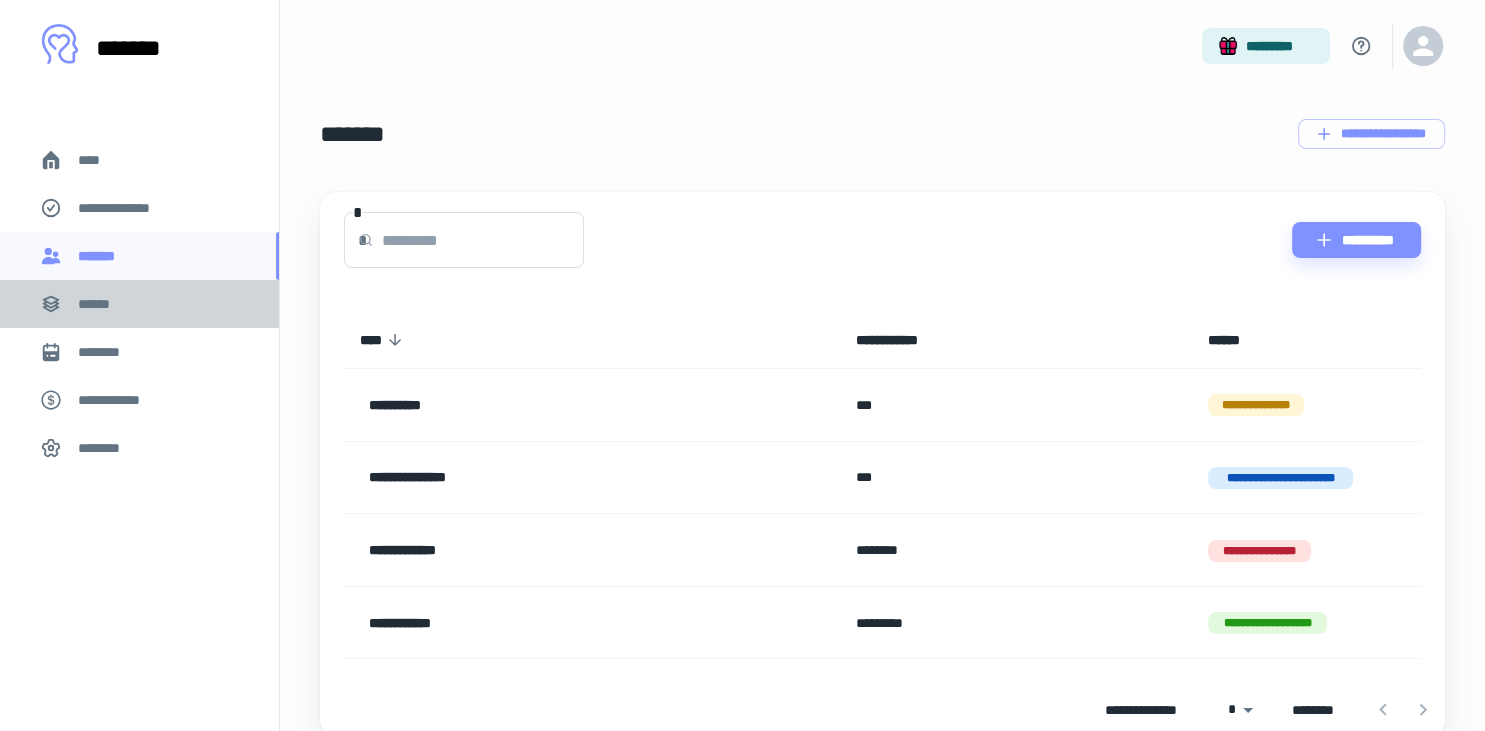 click on "******" at bounding box center [139, 304] 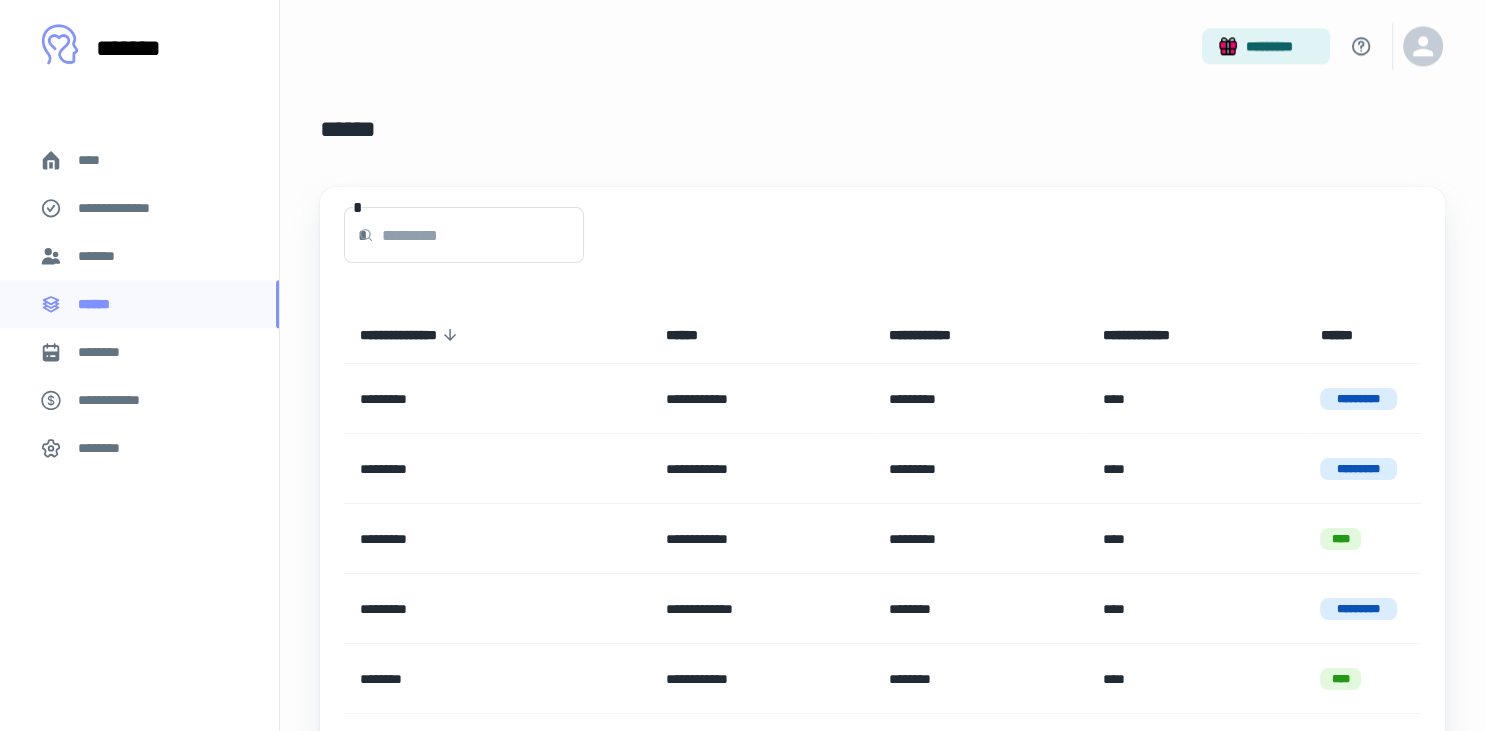 scroll, scrollTop: 0, scrollLeft: 0, axis: both 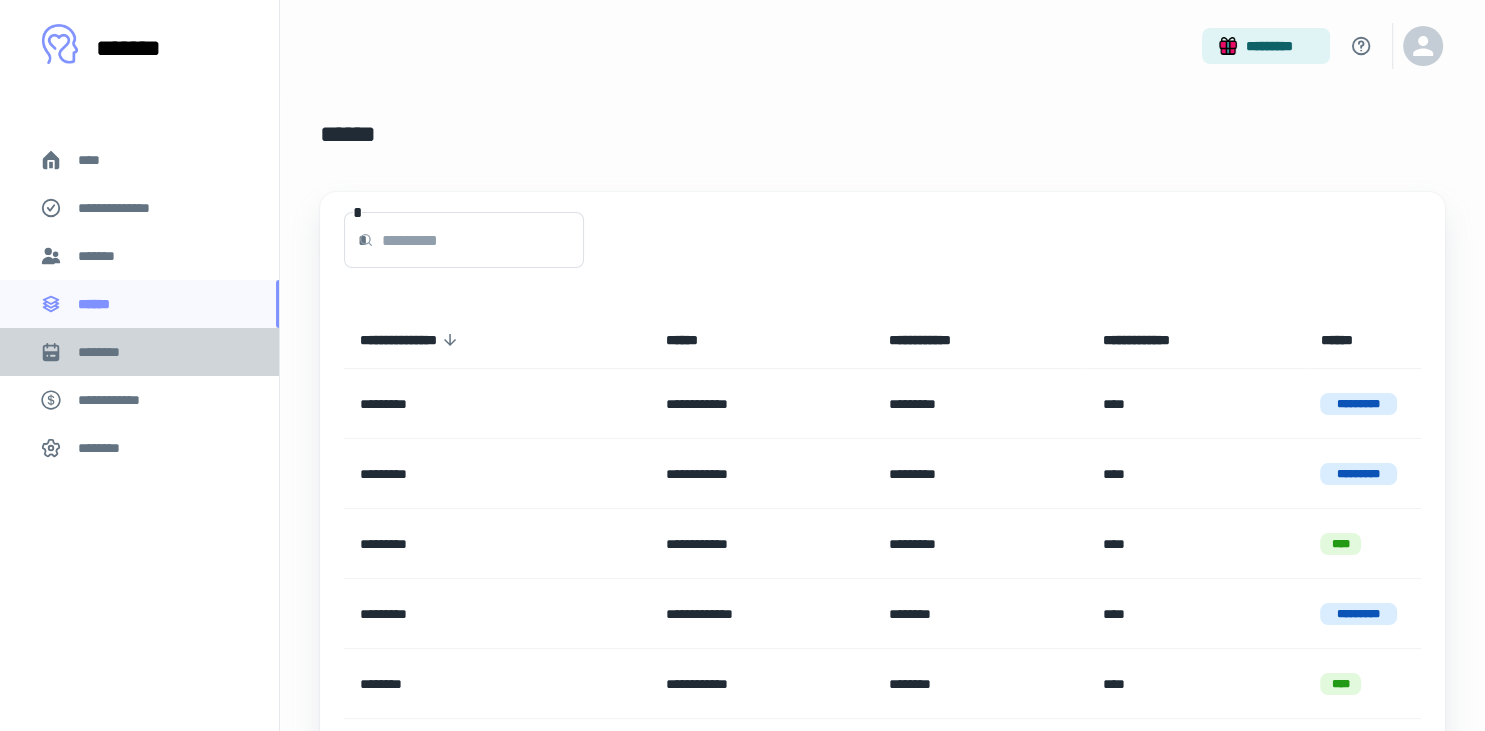 click on "********" at bounding box center [139, 352] 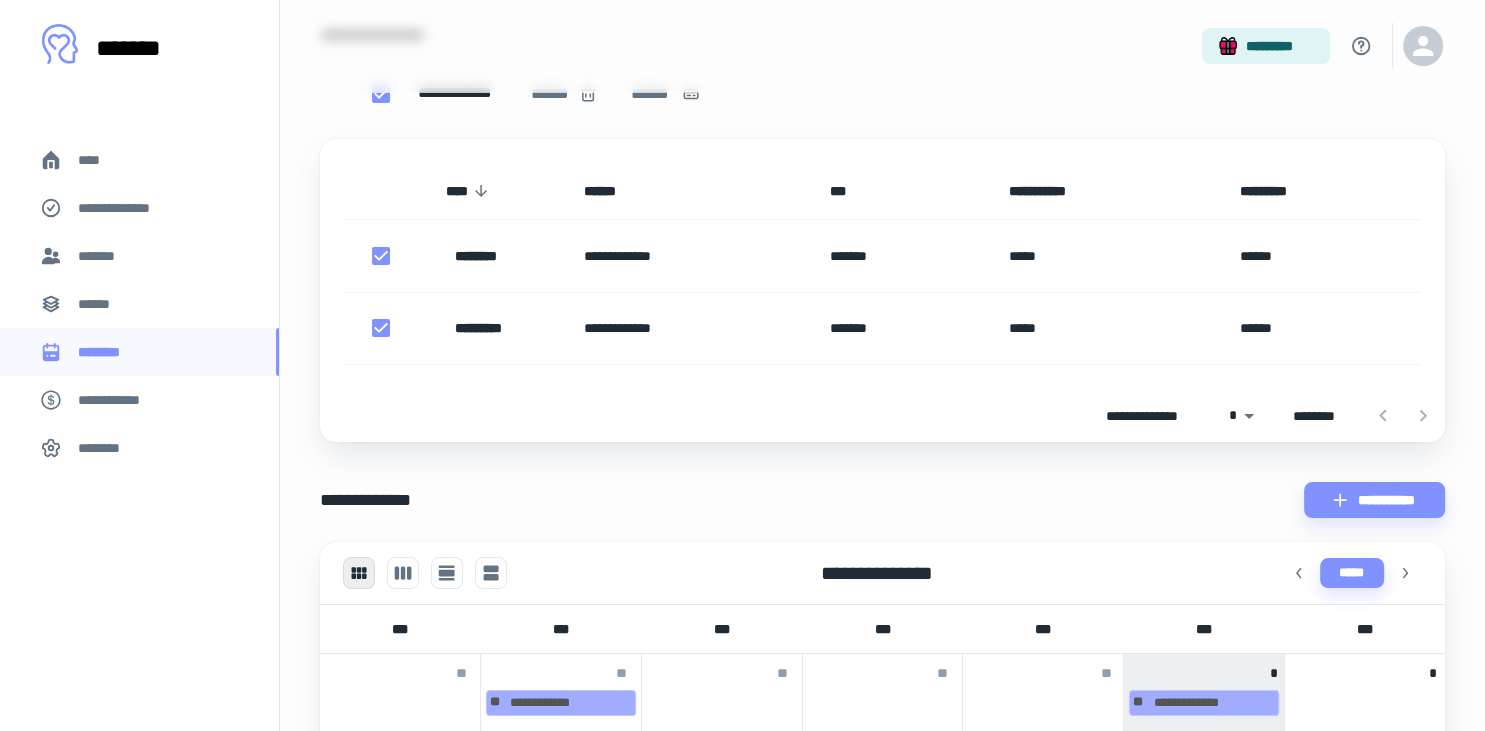 scroll, scrollTop: 0, scrollLeft: 0, axis: both 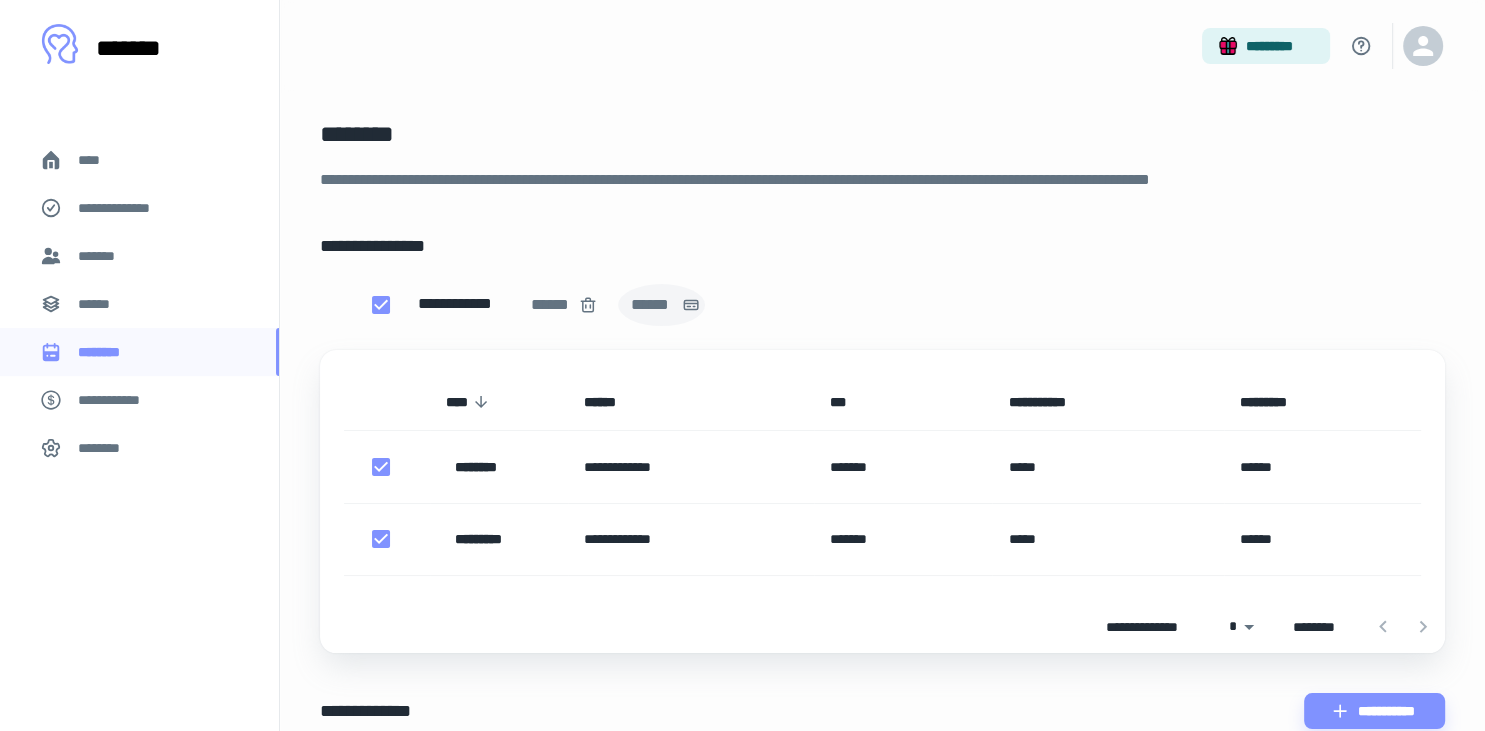 click on "******" at bounding box center (652, 305) 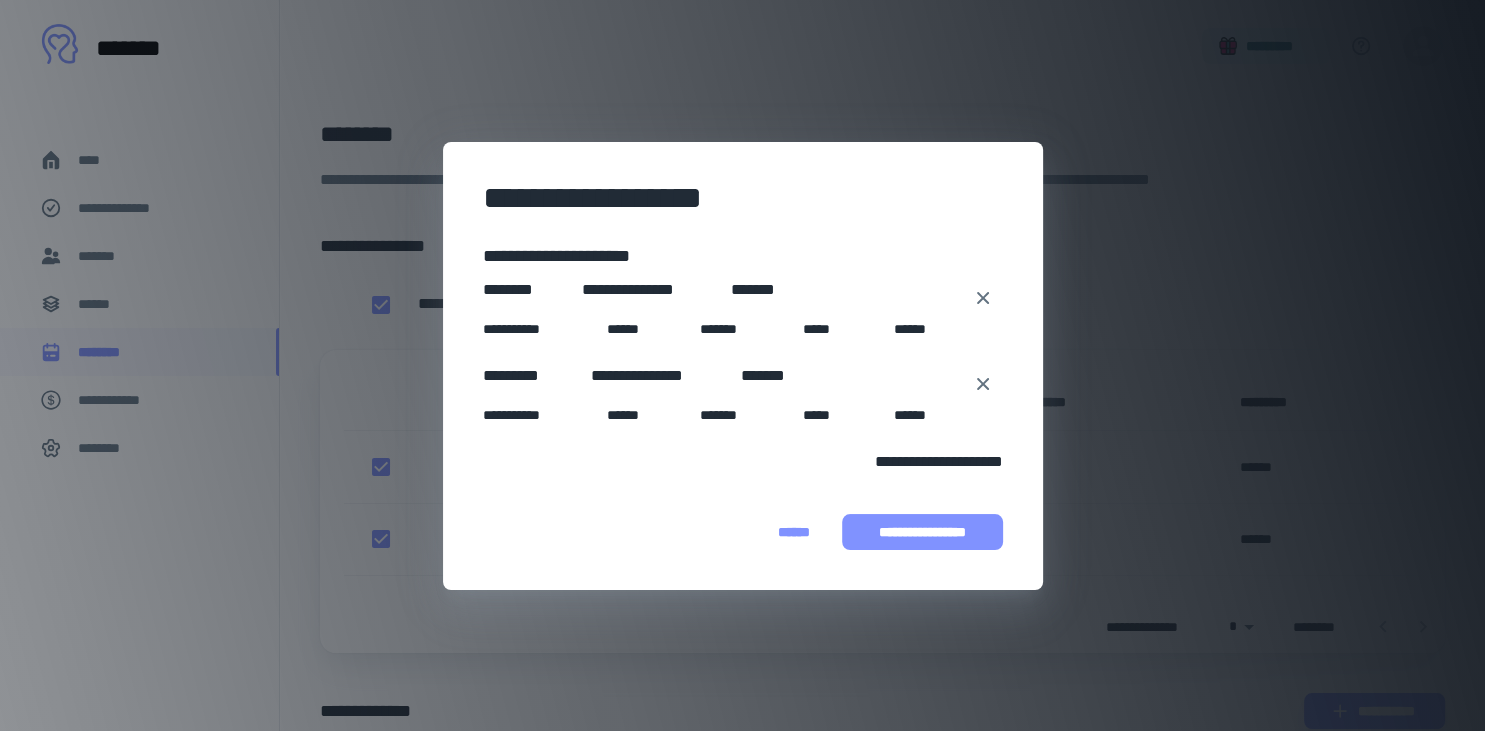 click on "**********" at bounding box center (922, 532) 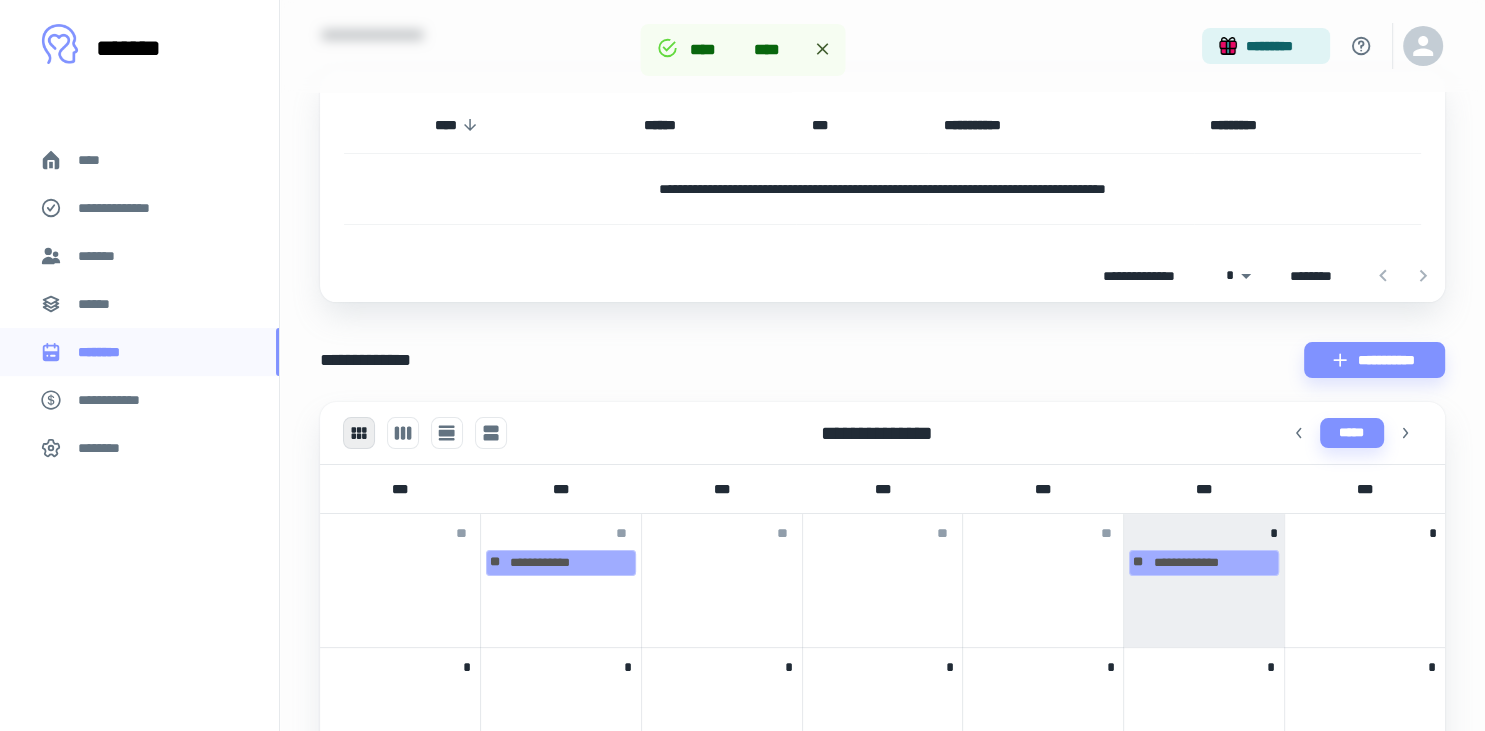 scroll, scrollTop: 0, scrollLeft: 0, axis: both 